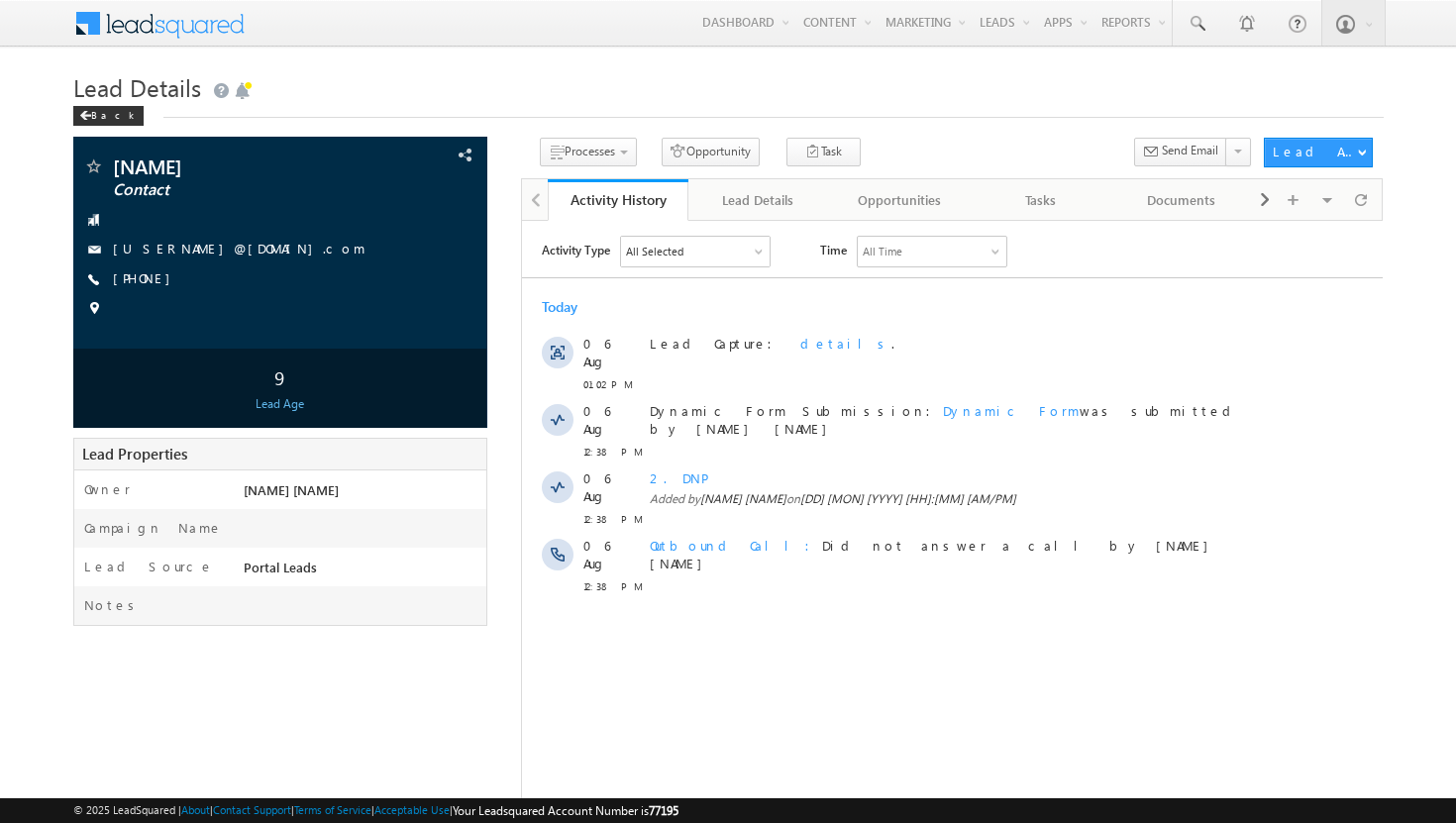 scroll, scrollTop: 0, scrollLeft: 0, axis: both 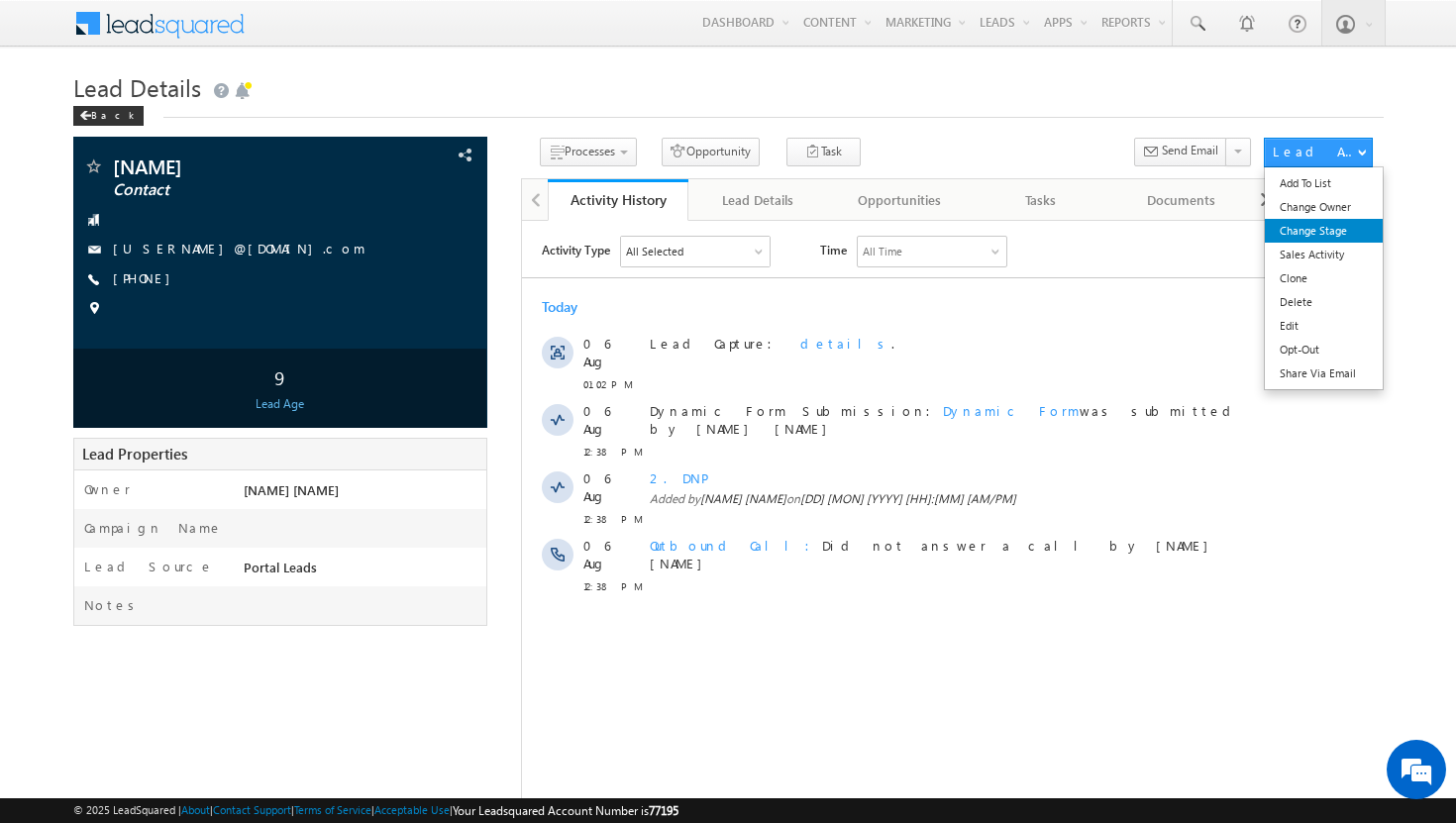 click on "Change Stage" at bounding box center [1323, 231] 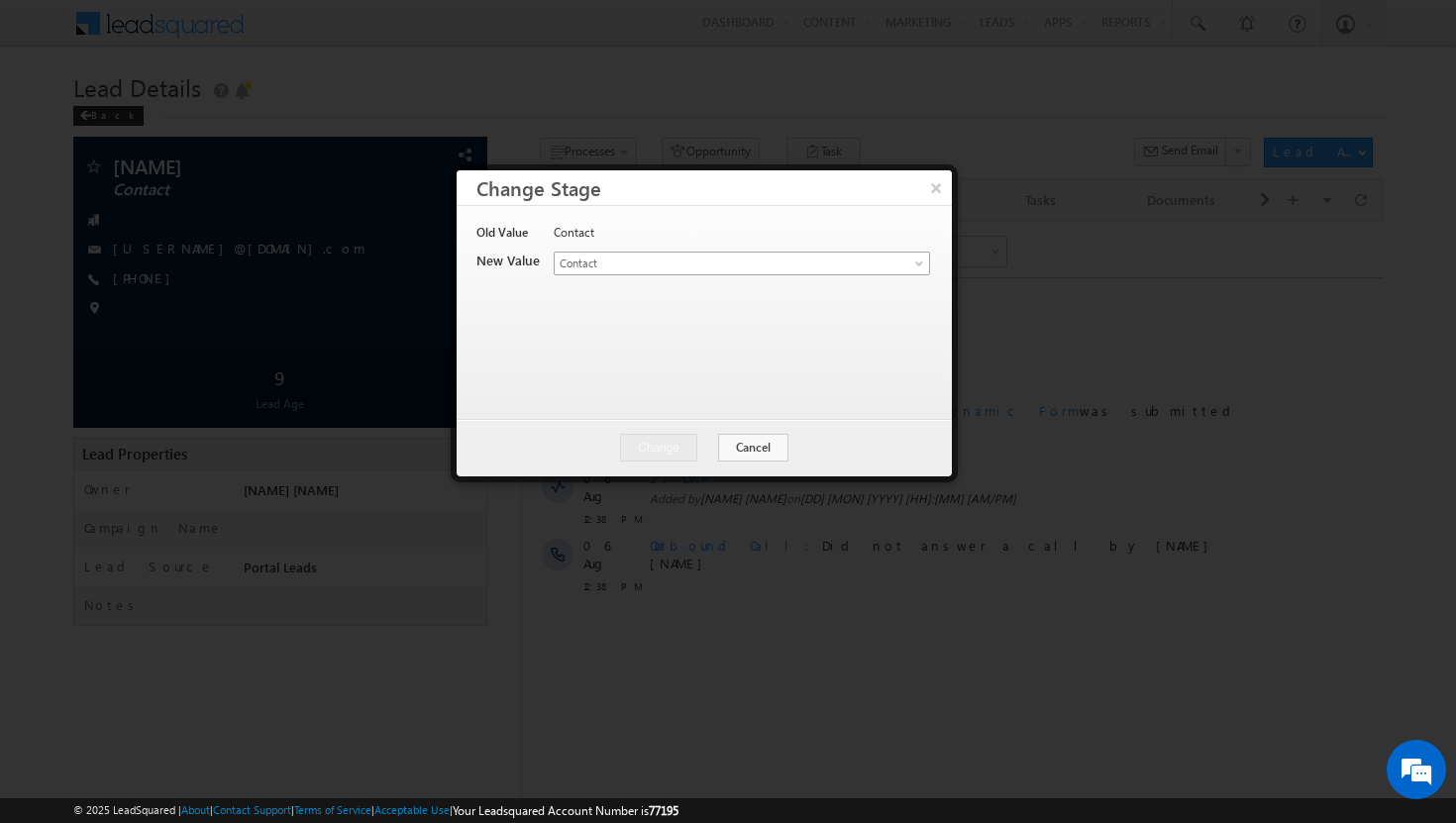 click at bounding box center [921, 267] 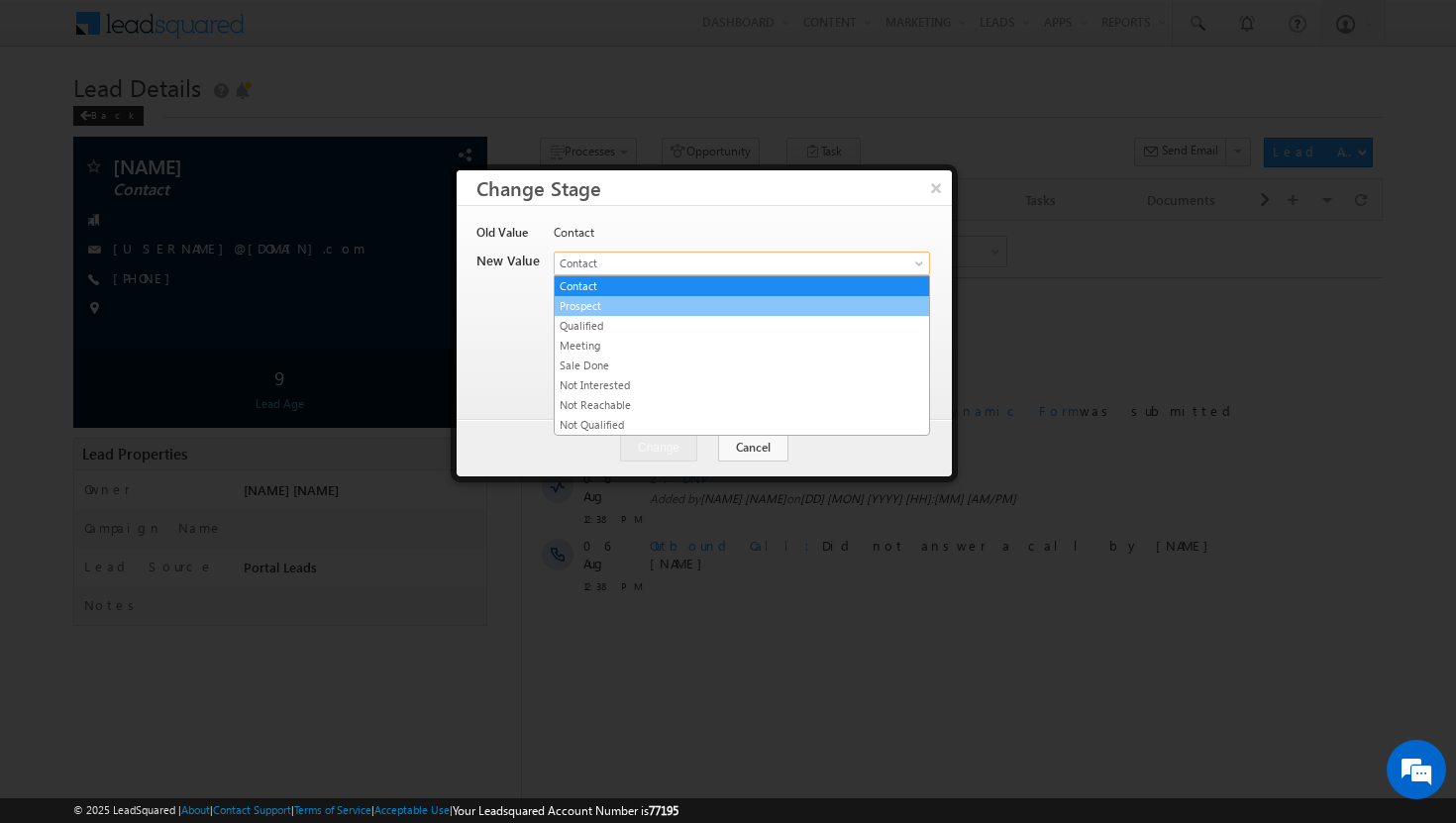 click on "Prospect" at bounding box center [742, 306] 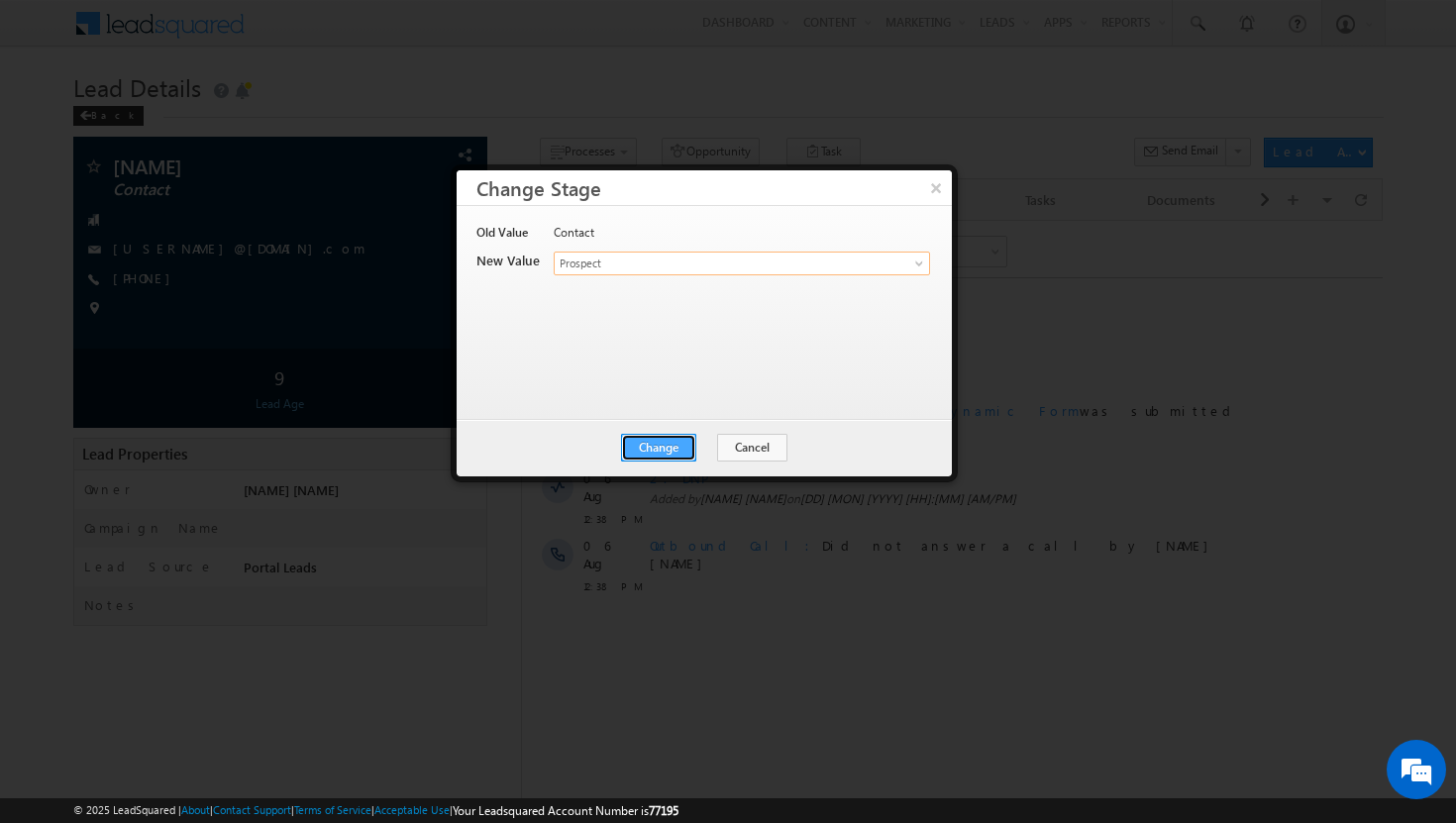 click on "Change" at bounding box center [659, 448] 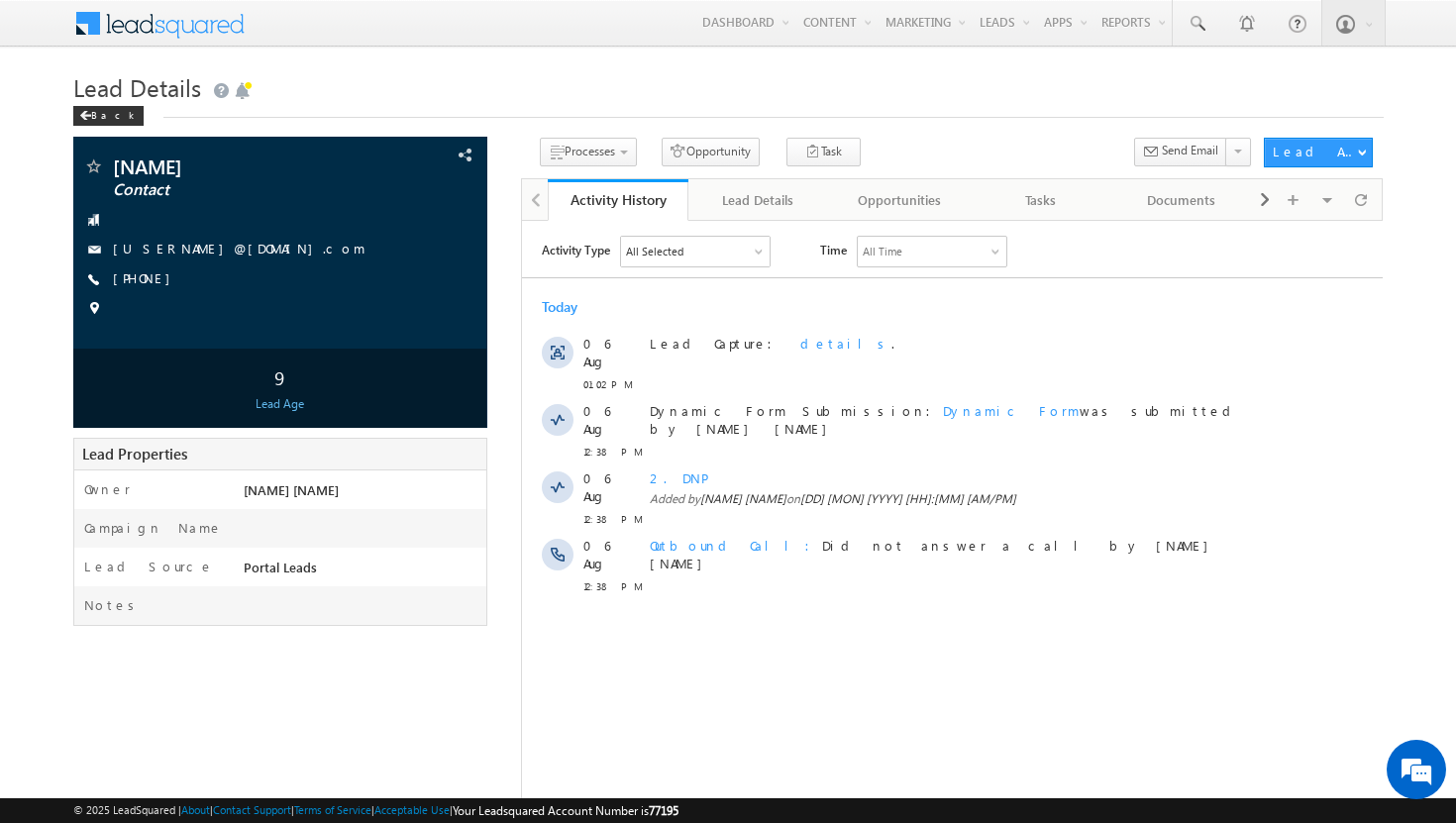 click on "Opportunities" at bounding box center [899, 200] 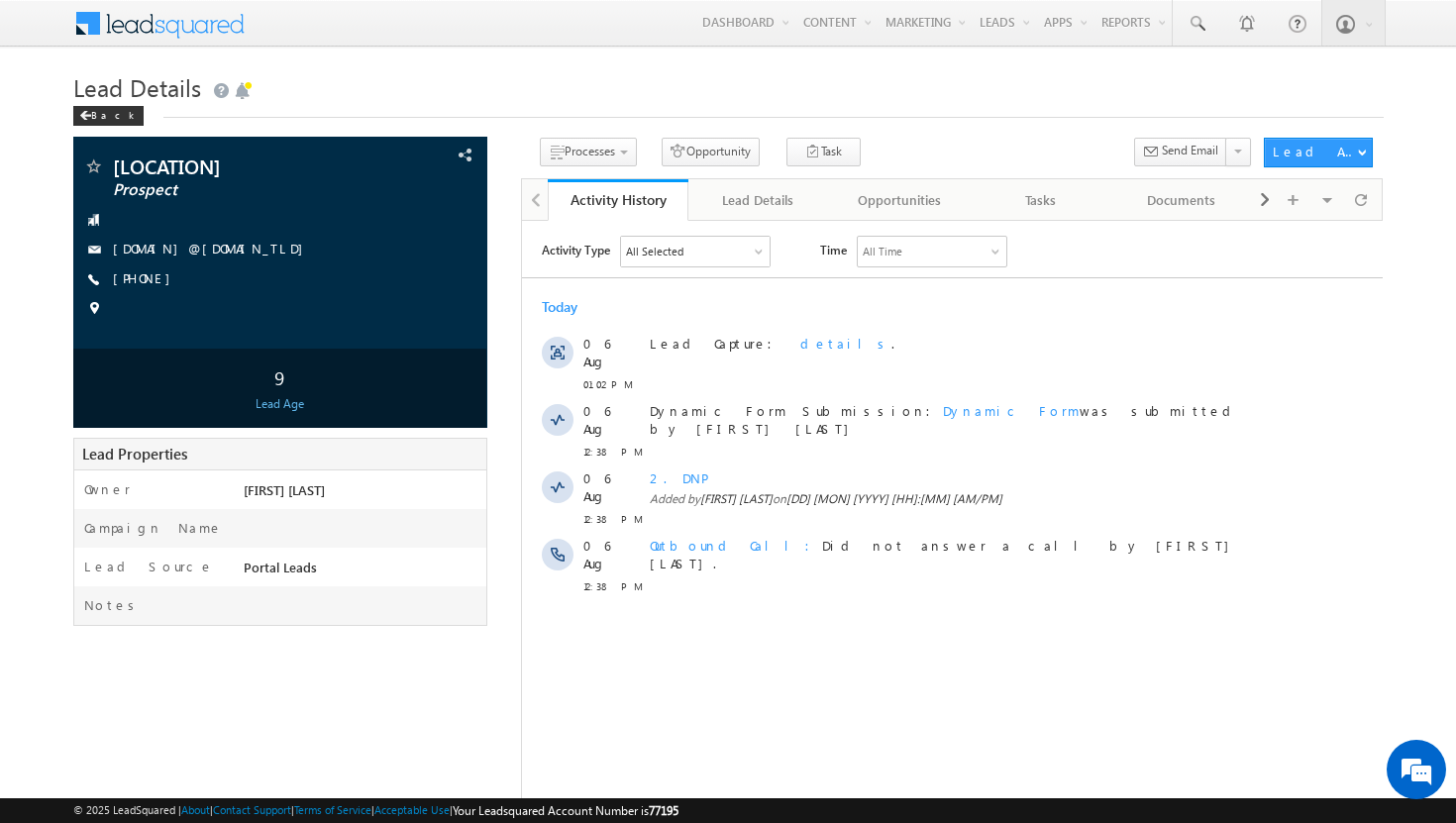 scroll, scrollTop: 0, scrollLeft: 0, axis: both 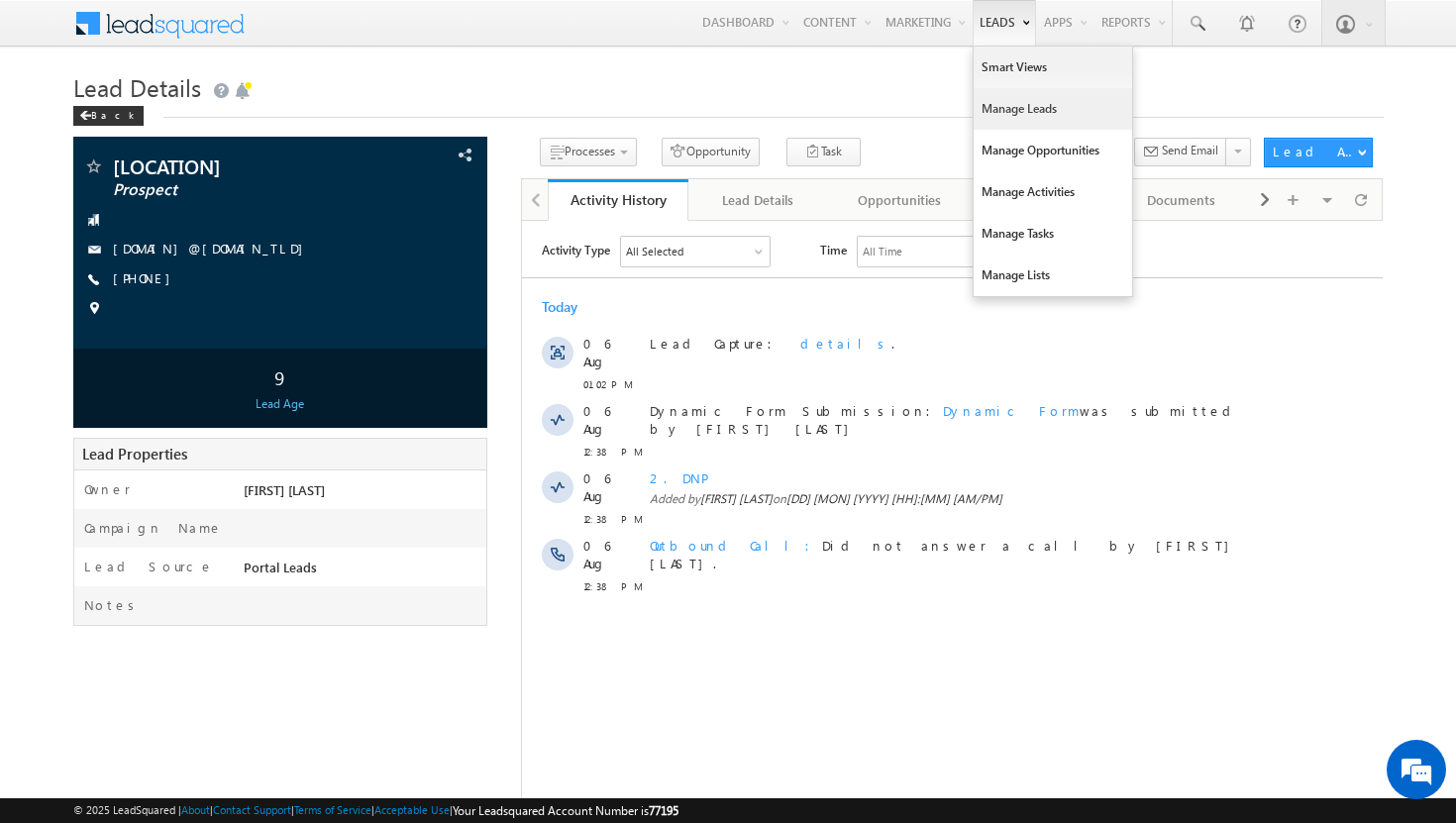click on "Manage Leads" at bounding box center [1053, 109] 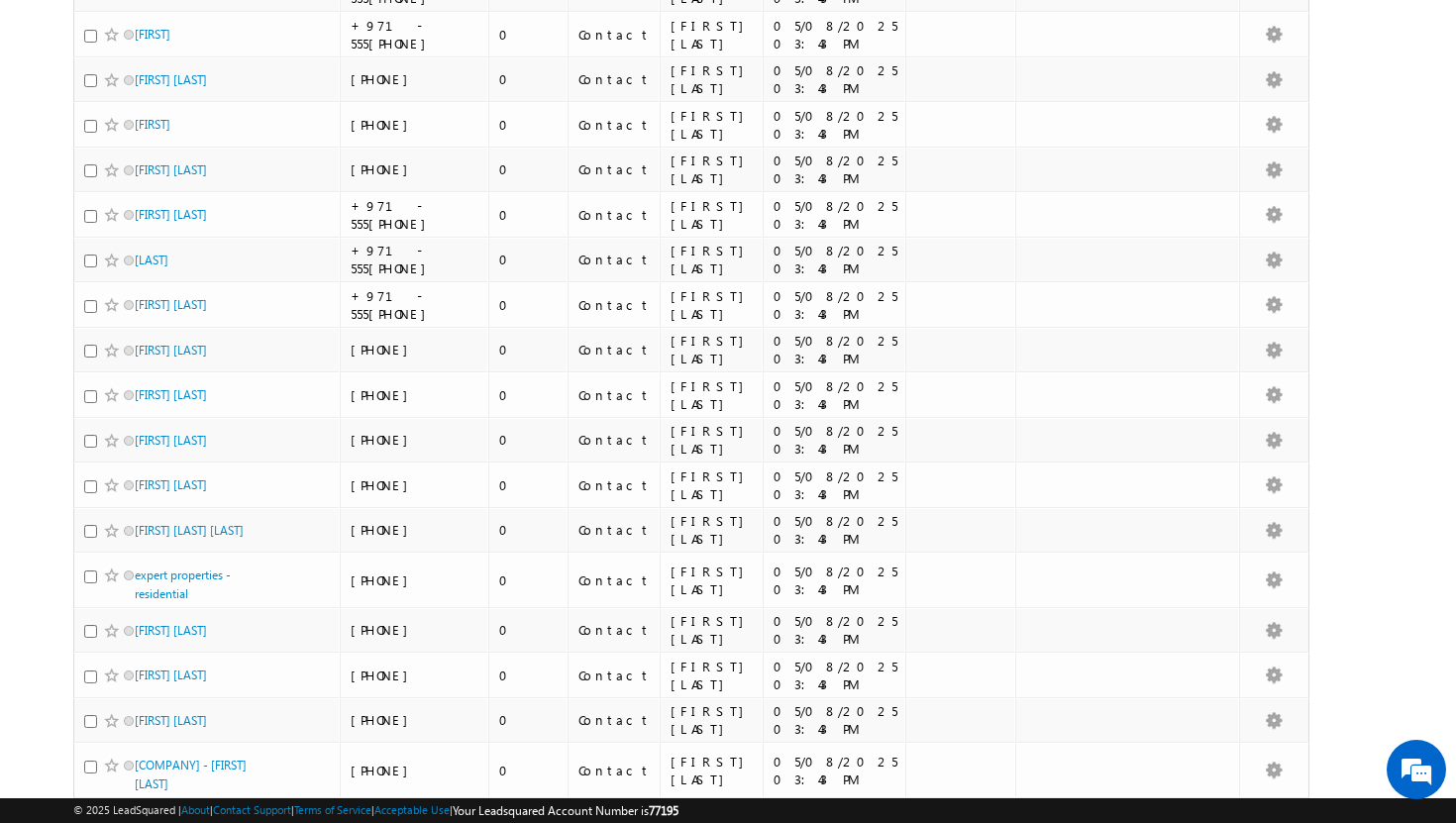 scroll, scrollTop: 0, scrollLeft: 0, axis: both 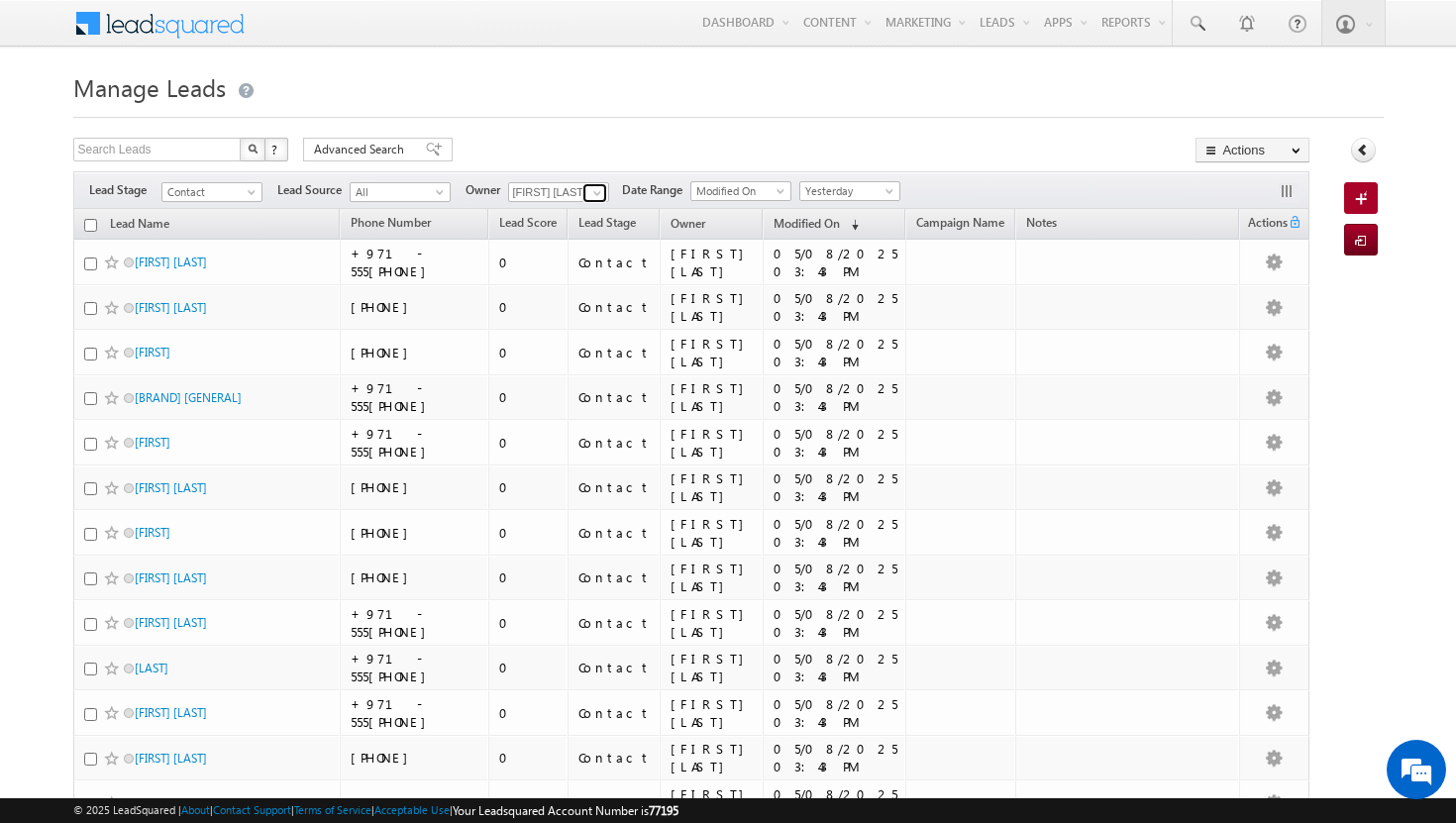 click at bounding box center (597, 193) 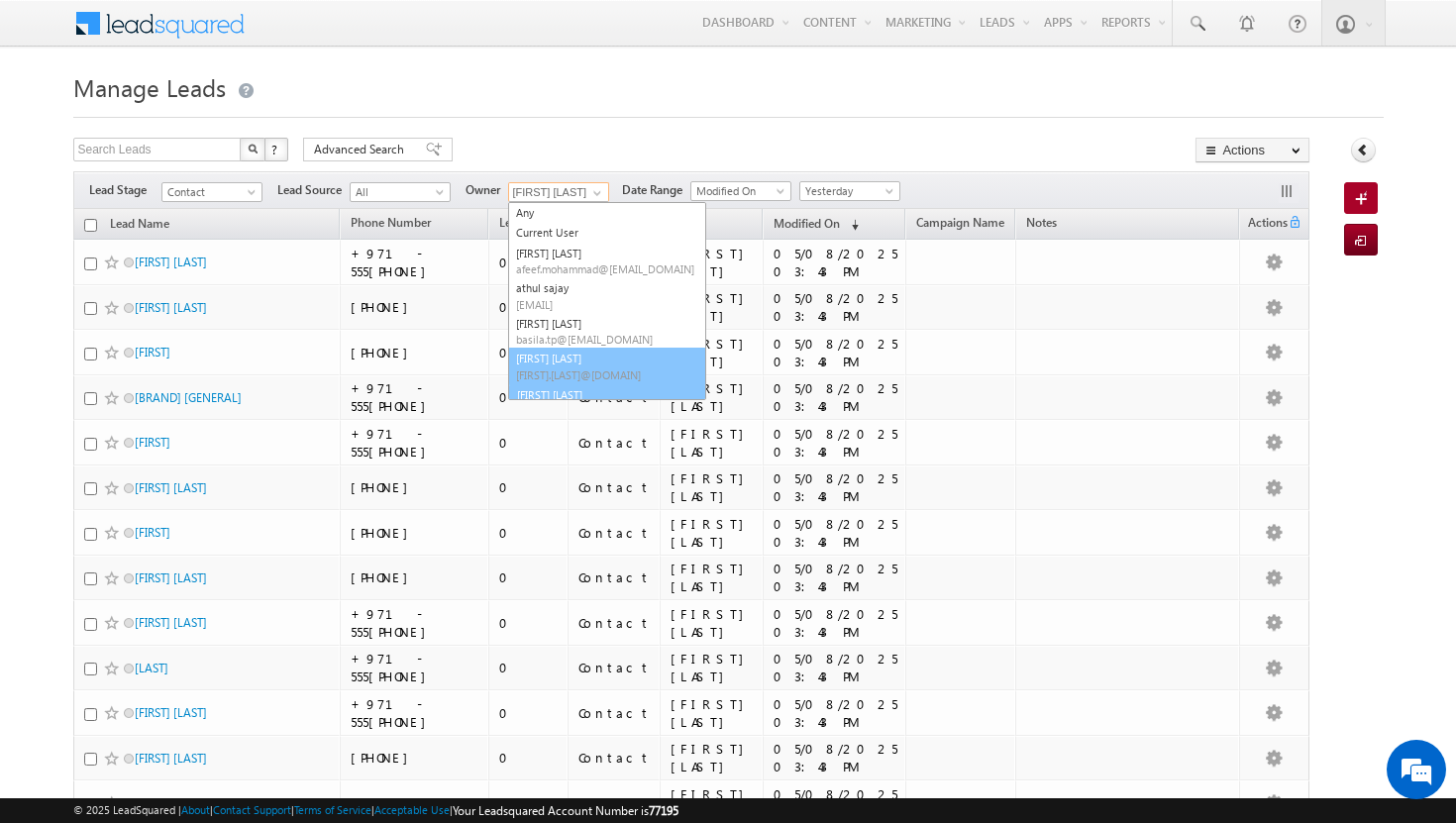 scroll, scrollTop: 23, scrollLeft: 0, axis: vertical 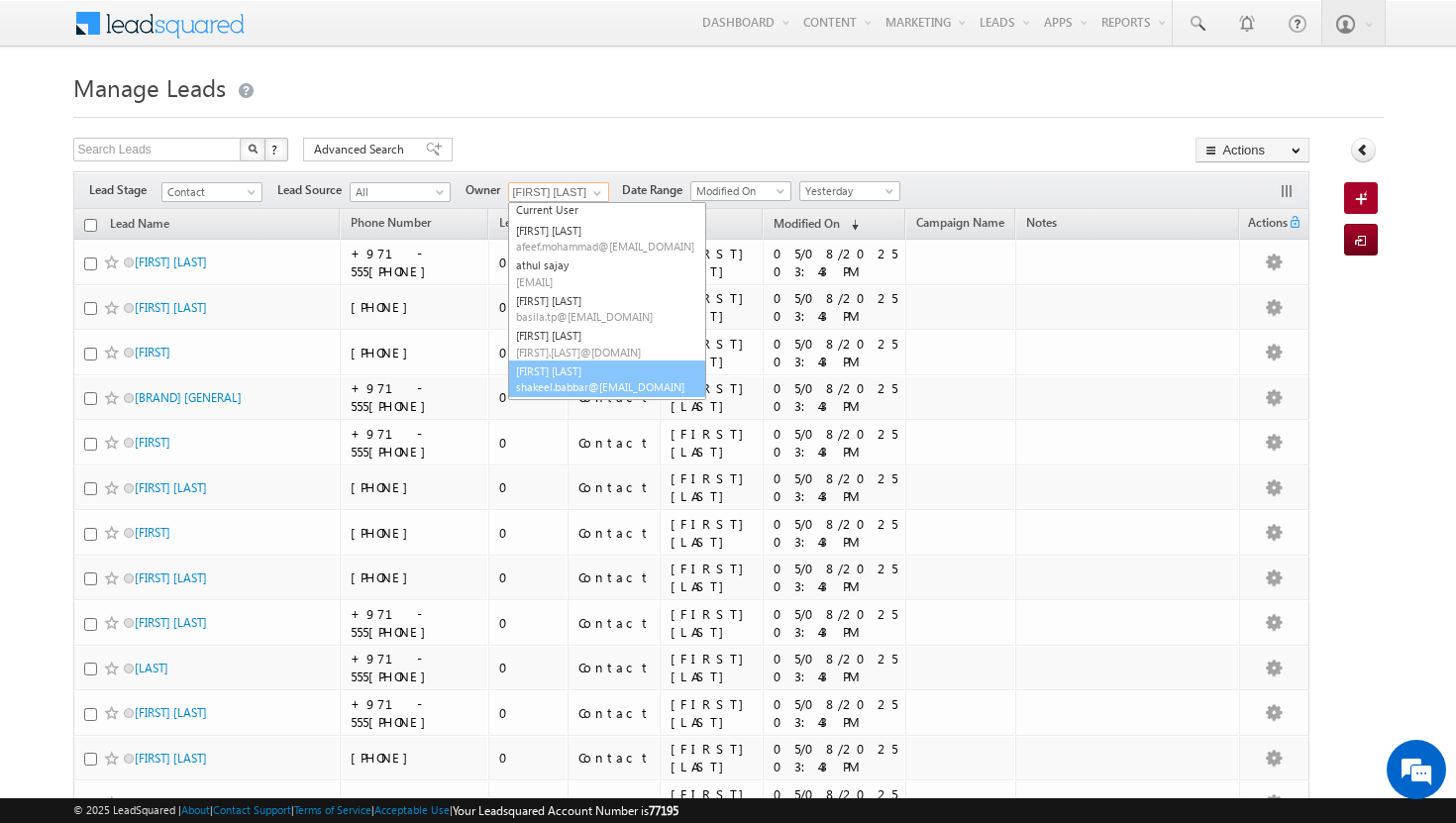click on "shakeel.babbar@[EMAIL_DOMAIN]" at bounding box center (605, 386) 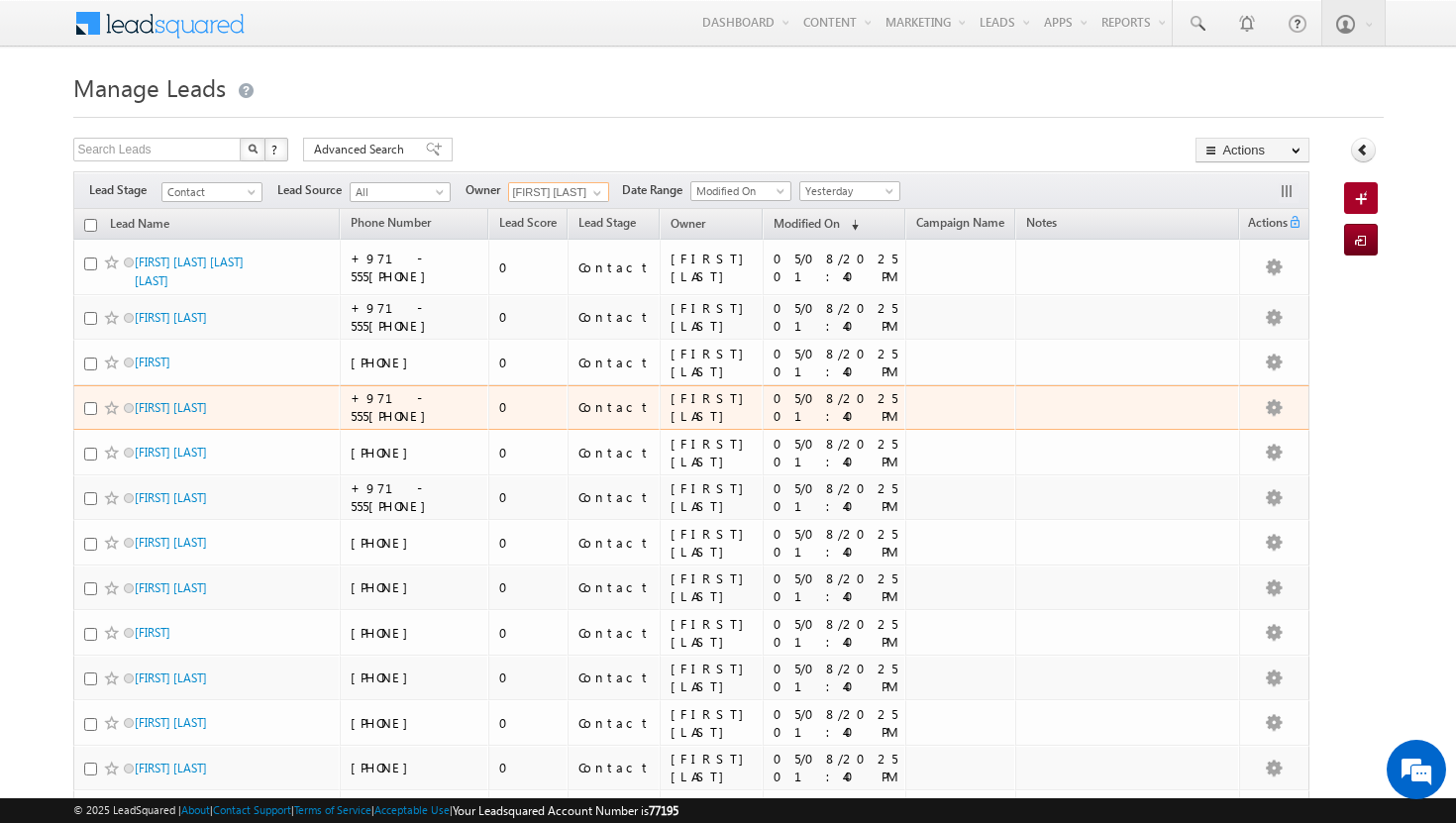 scroll, scrollTop: 0, scrollLeft: 0, axis: both 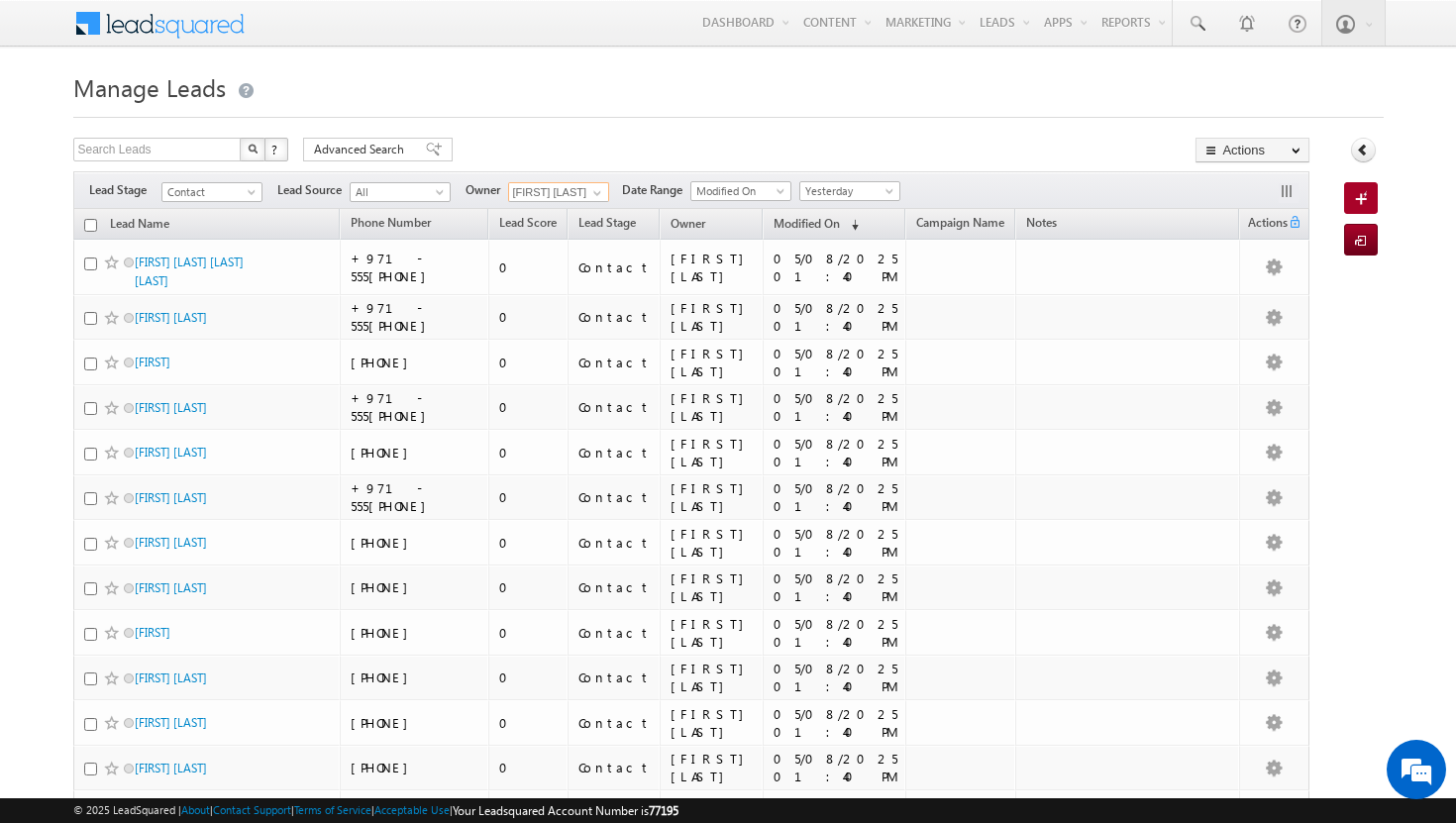 click at bounding box center (90, 225) 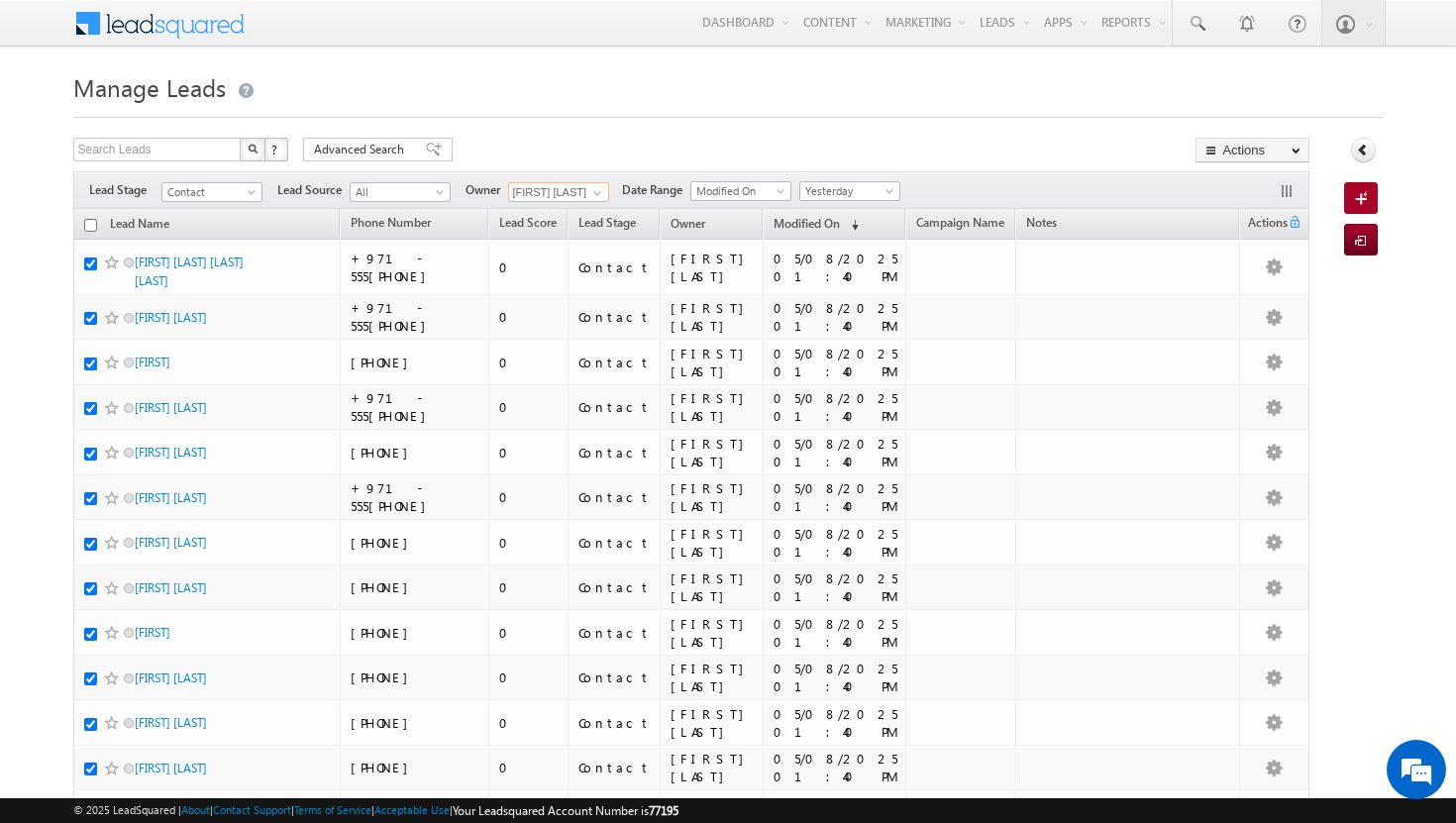 checkbox on "true" 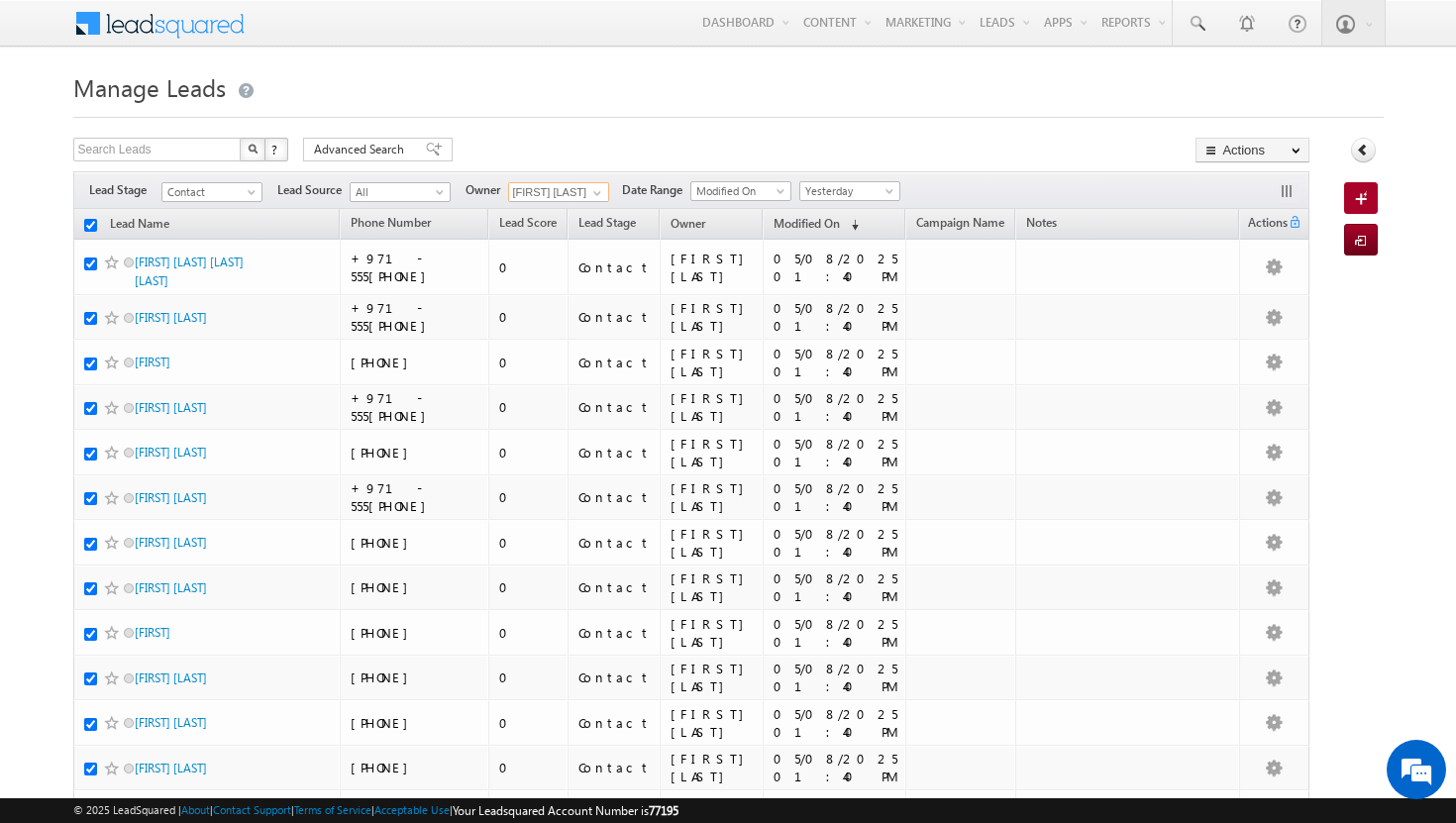checkbox on "true" 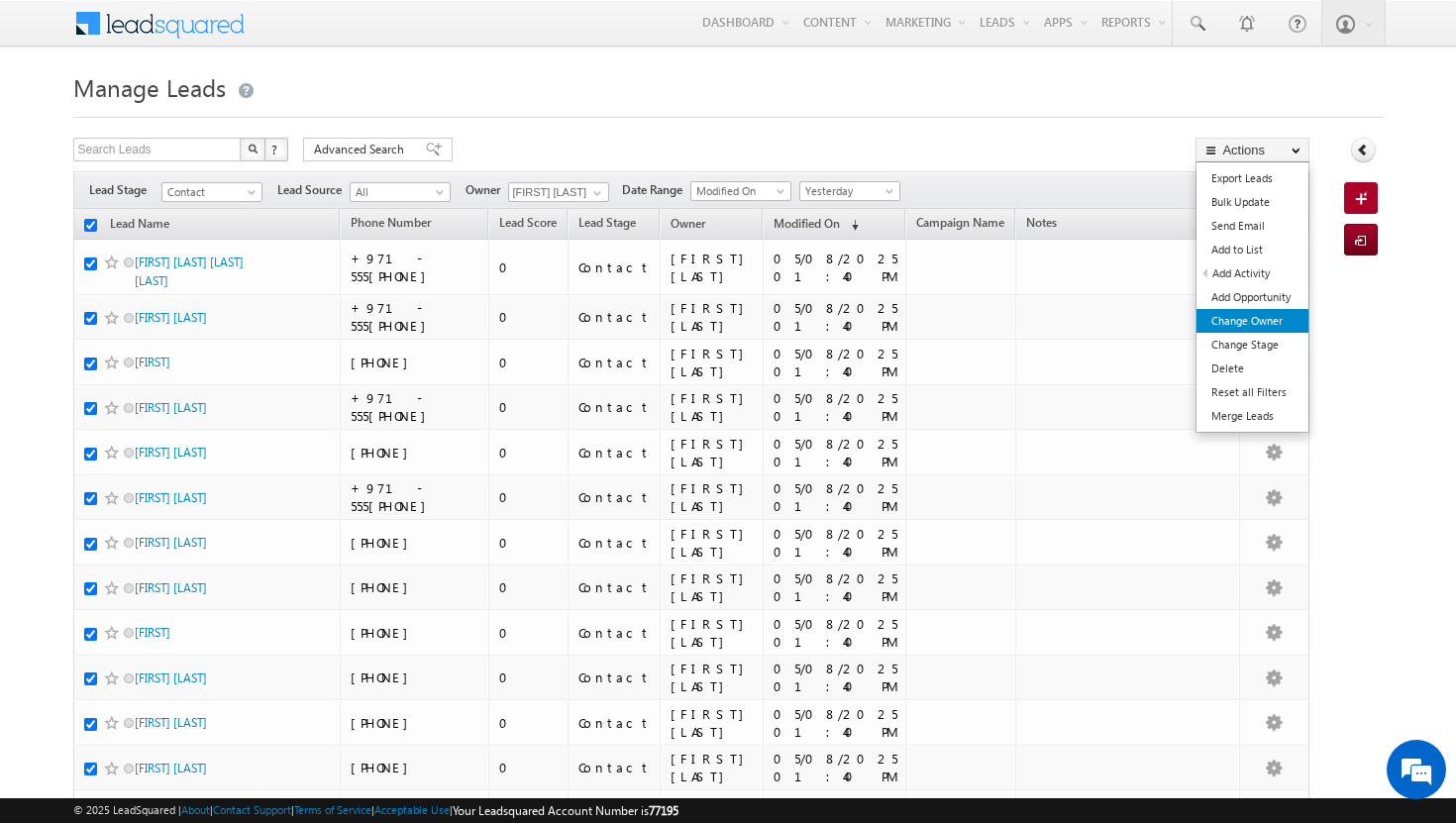 click on "Change Owner" at bounding box center (1252, 321) 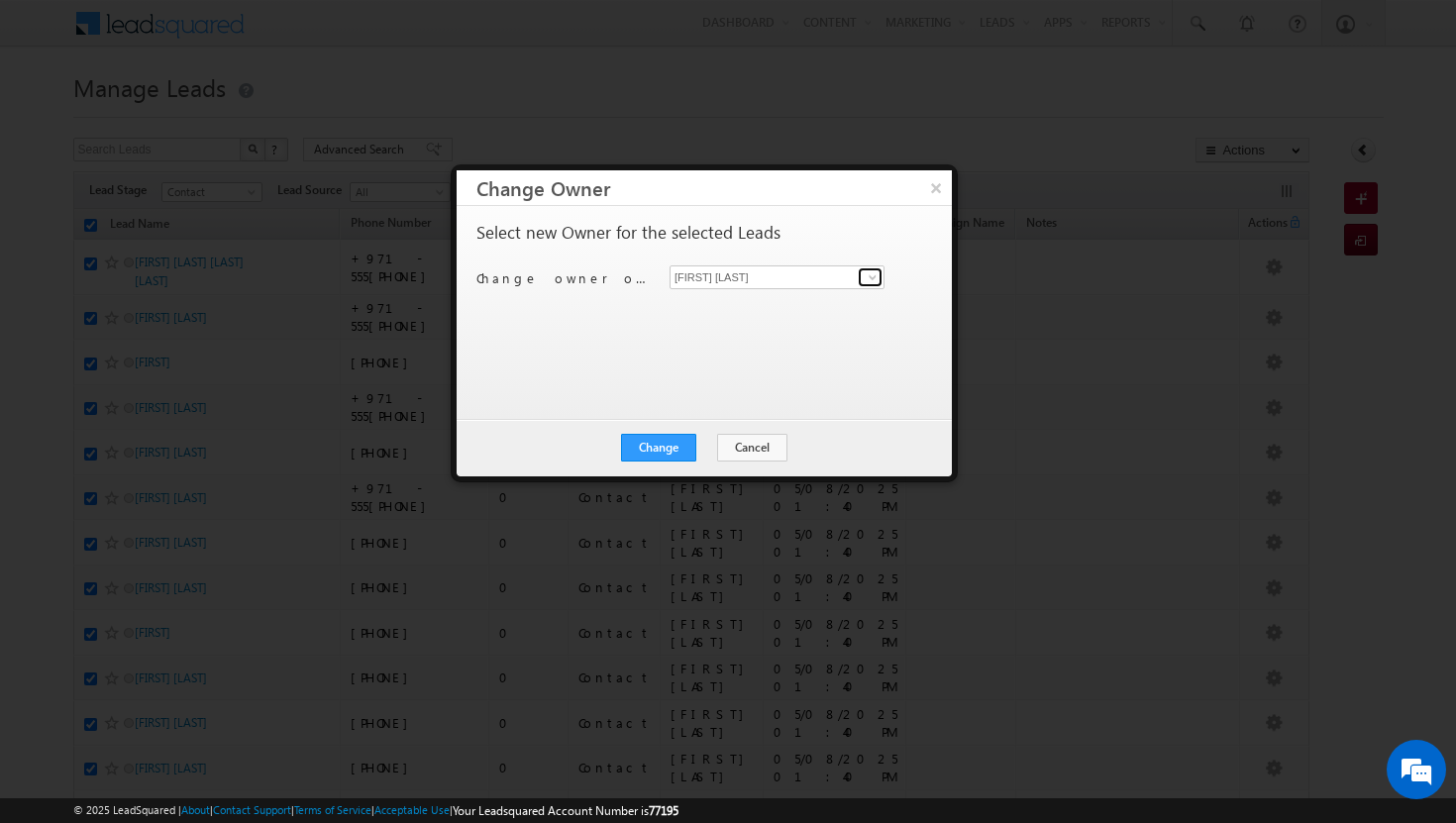 click at bounding box center [873, 277] 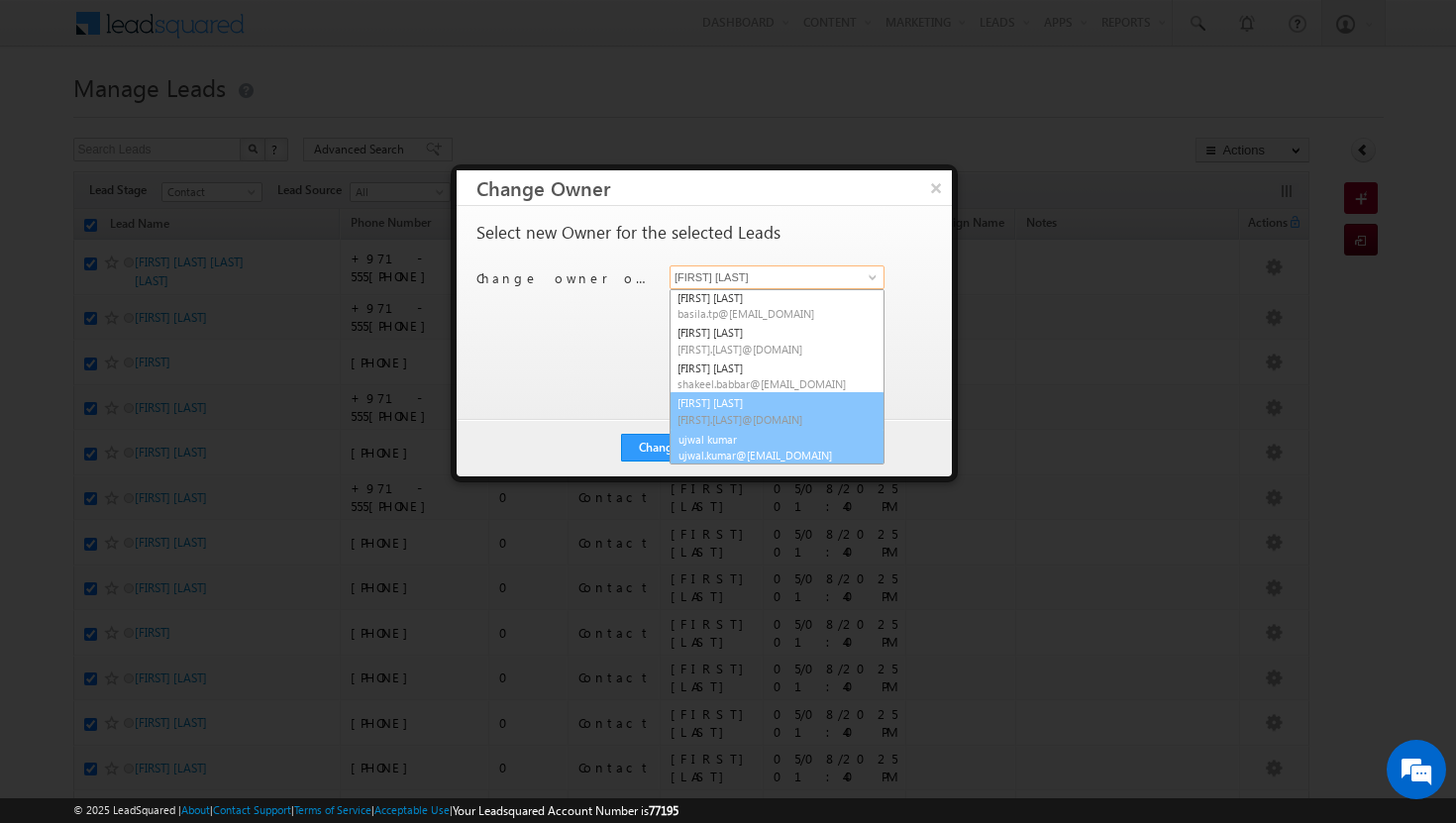 scroll, scrollTop: 73, scrollLeft: 0, axis: vertical 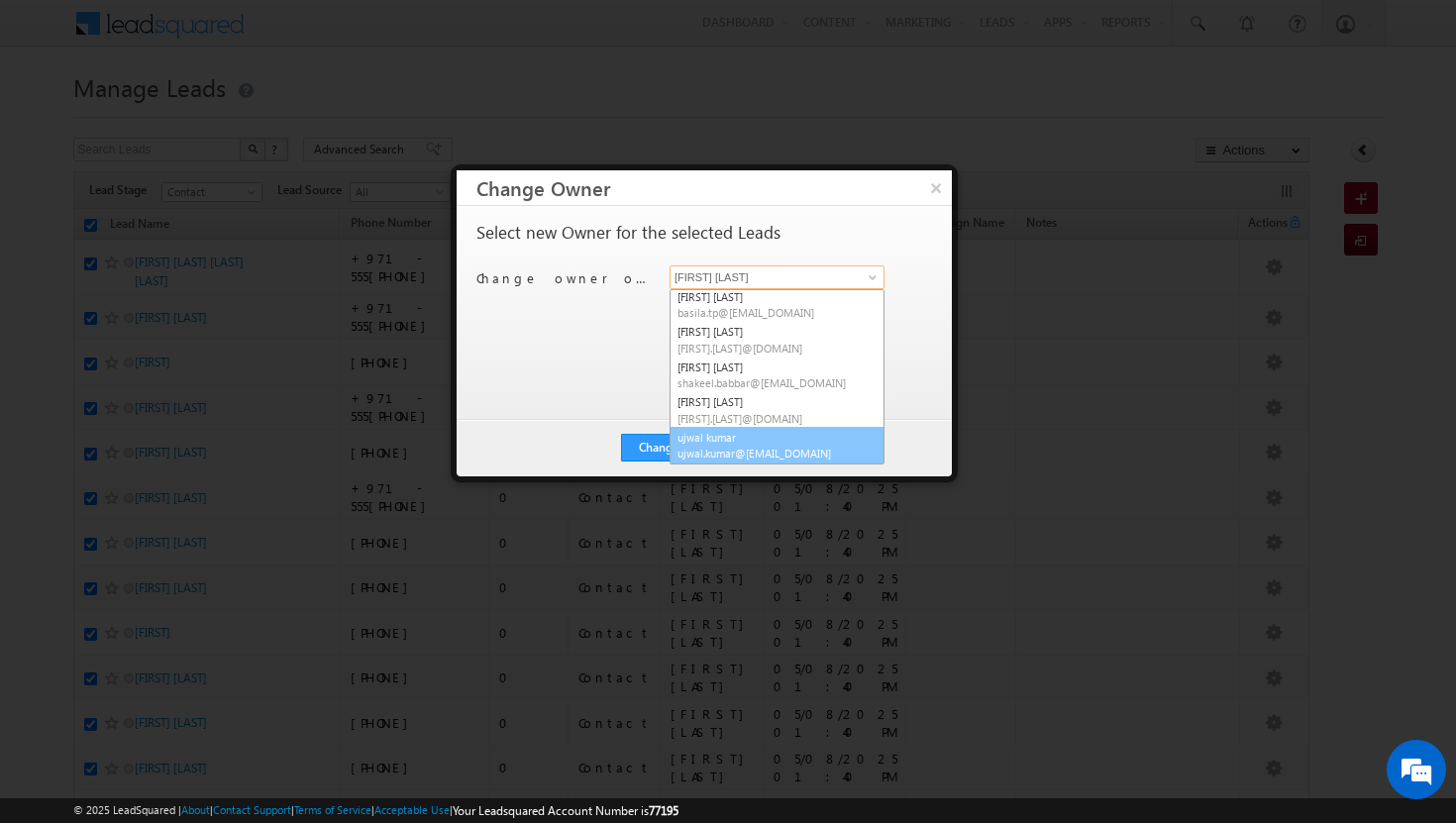 click on "ujwal.kumar@[EMAIL_DOMAIN]" at bounding box center (767, 453) 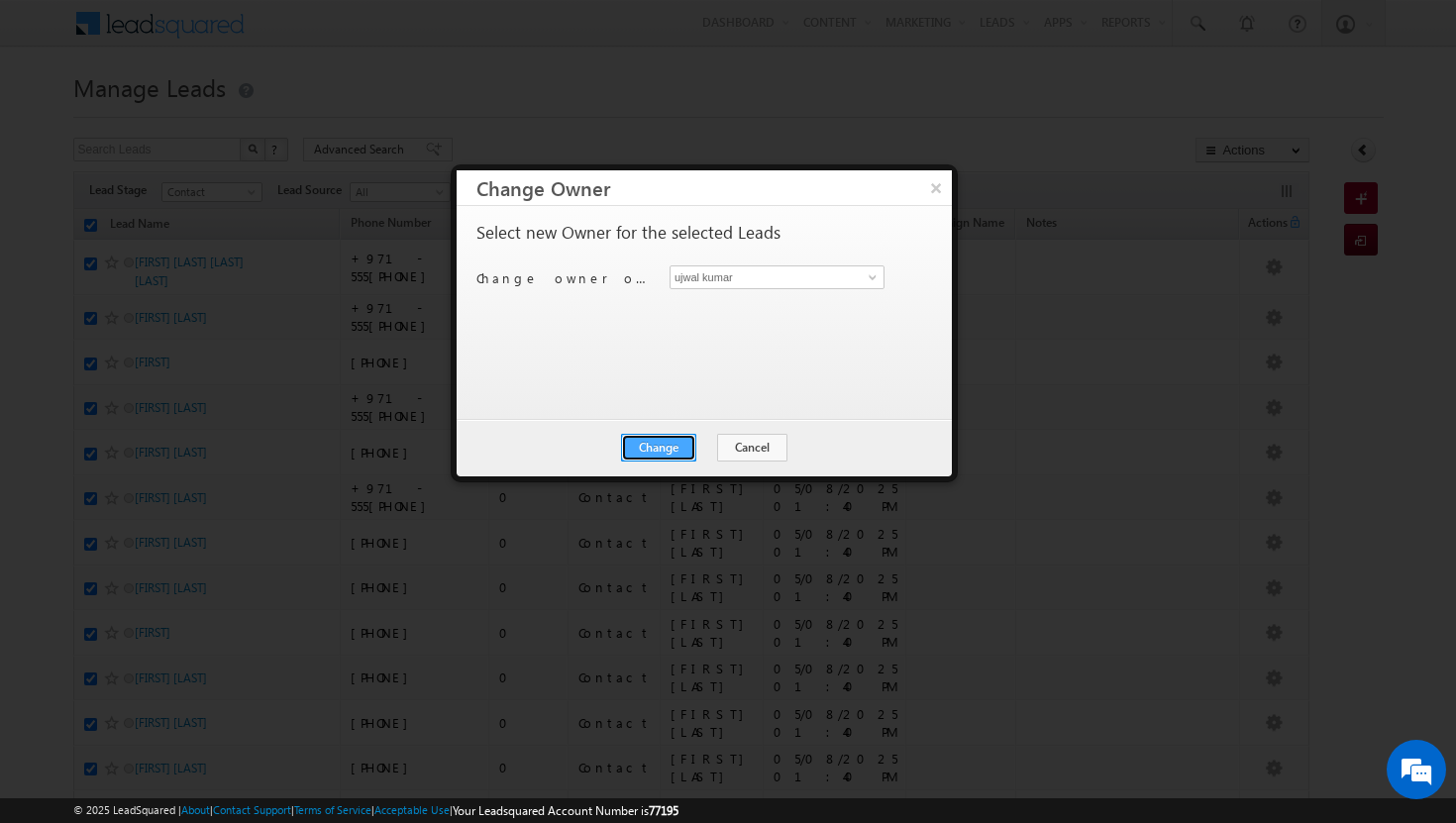 click on "Change" at bounding box center (659, 448) 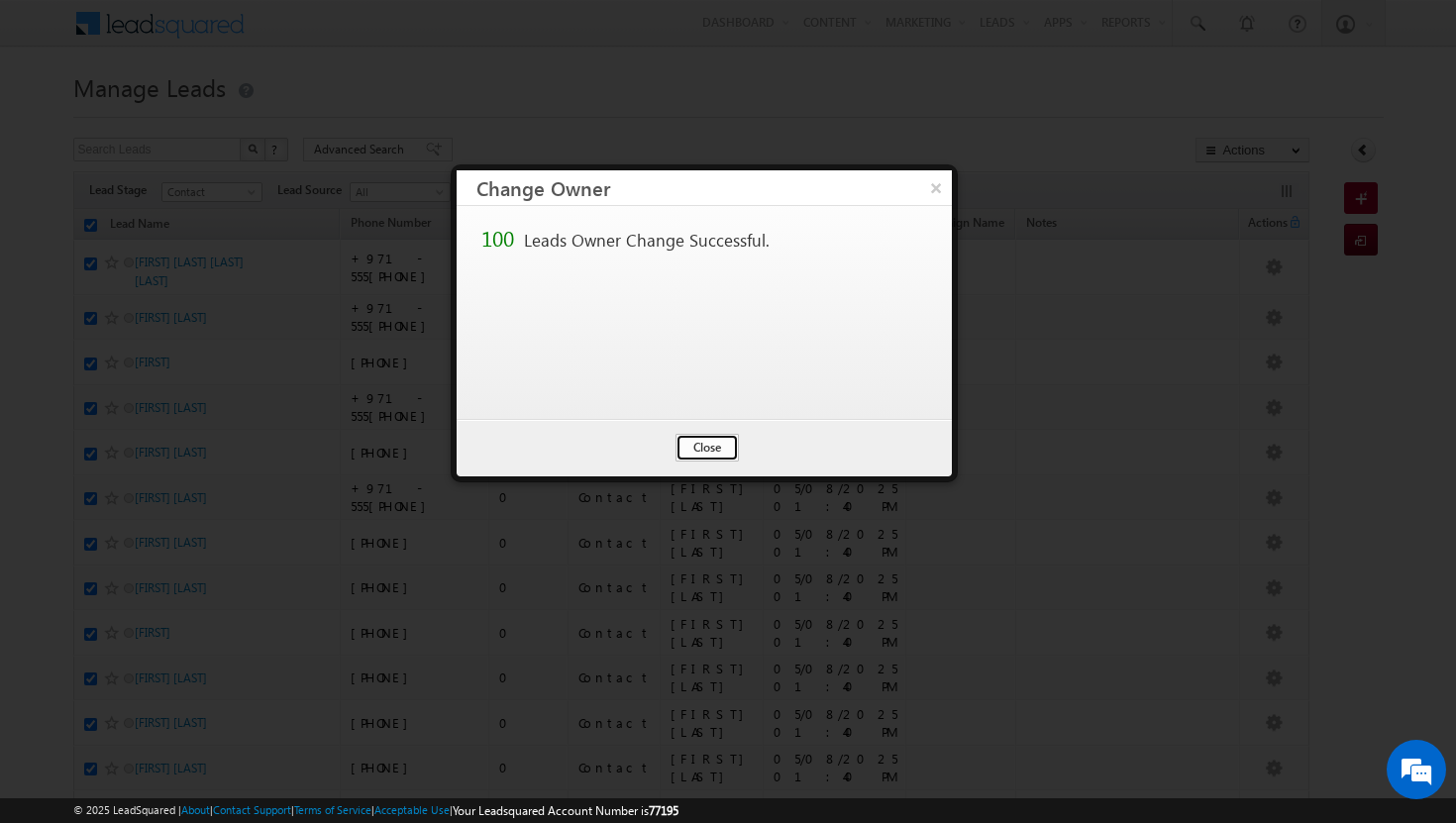 click on "Close" at bounding box center [707, 448] 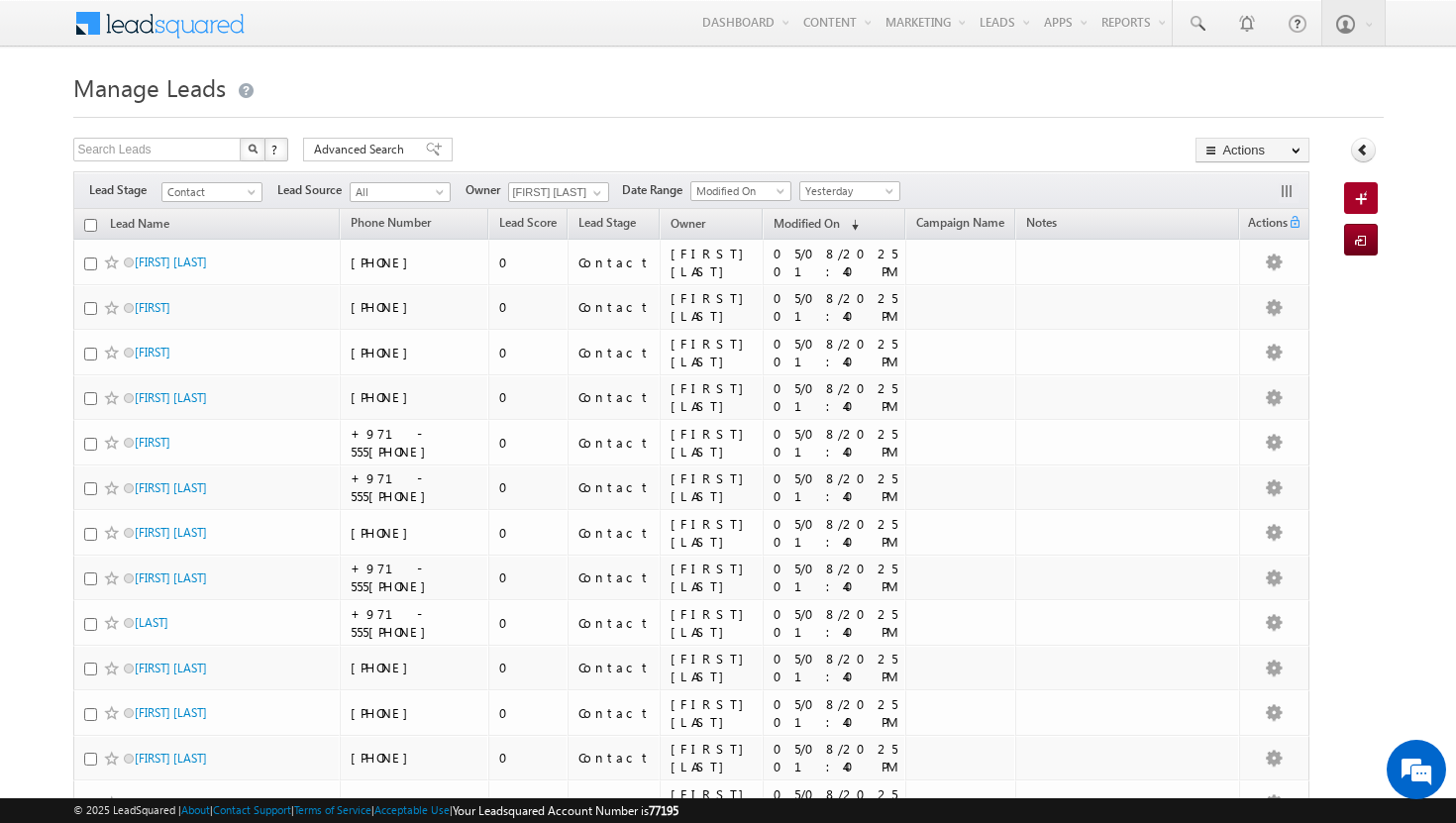 click at bounding box center [90, 225] 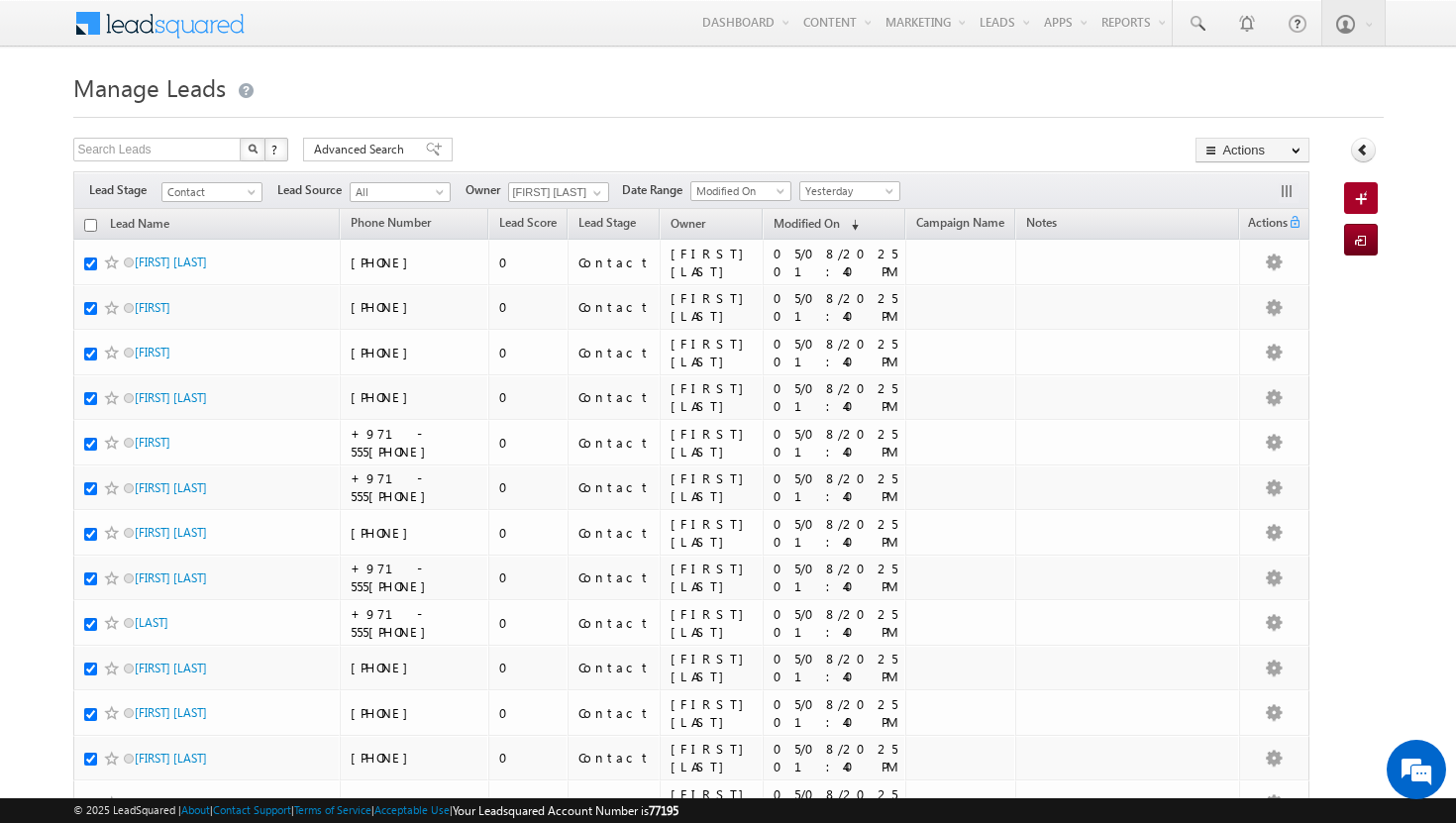 checkbox on "true" 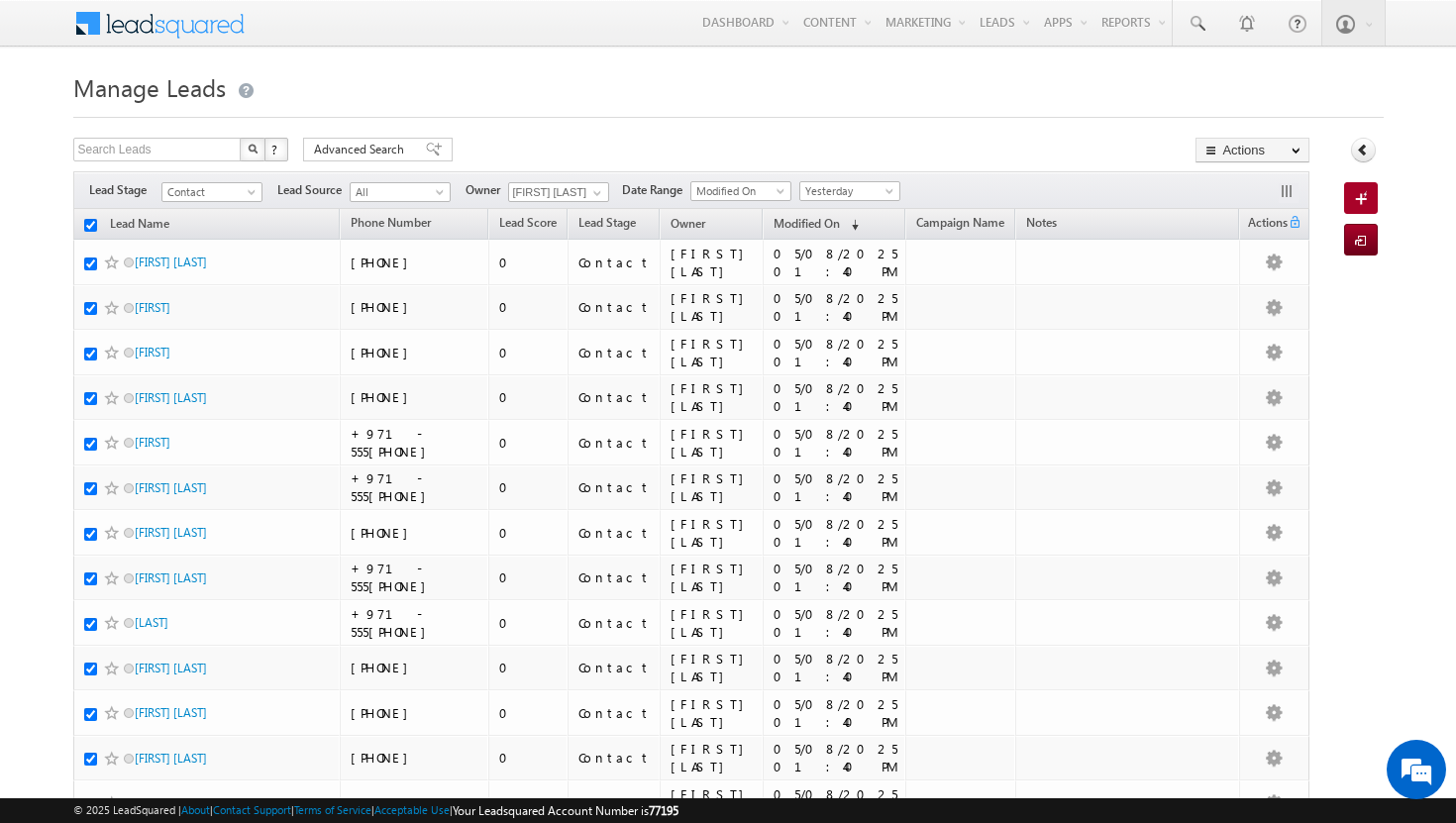 checkbox on "true" 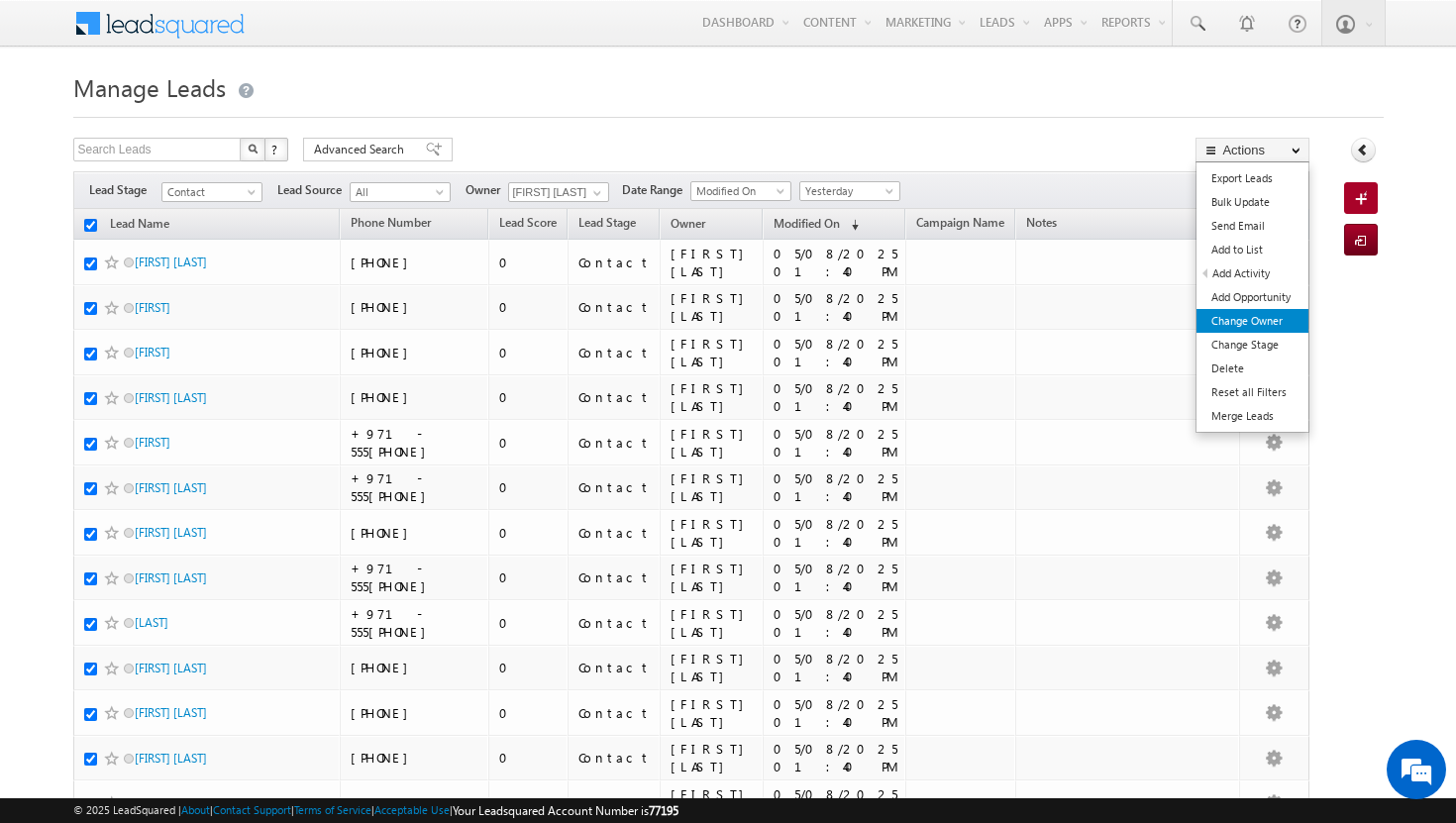 click on "Change Owner" at bounding box center [1252, 321] 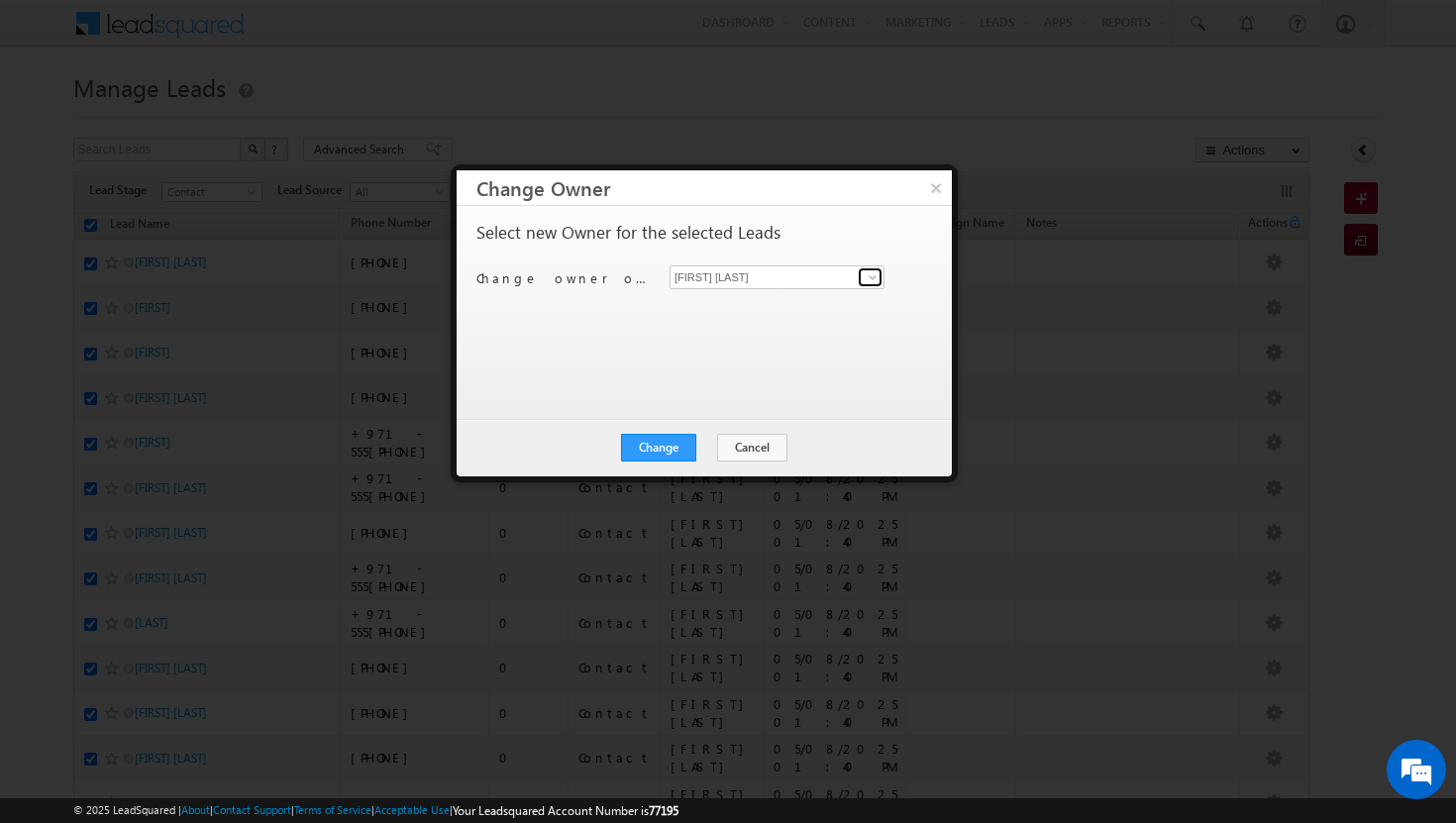 click at bounding box center [873, 277] 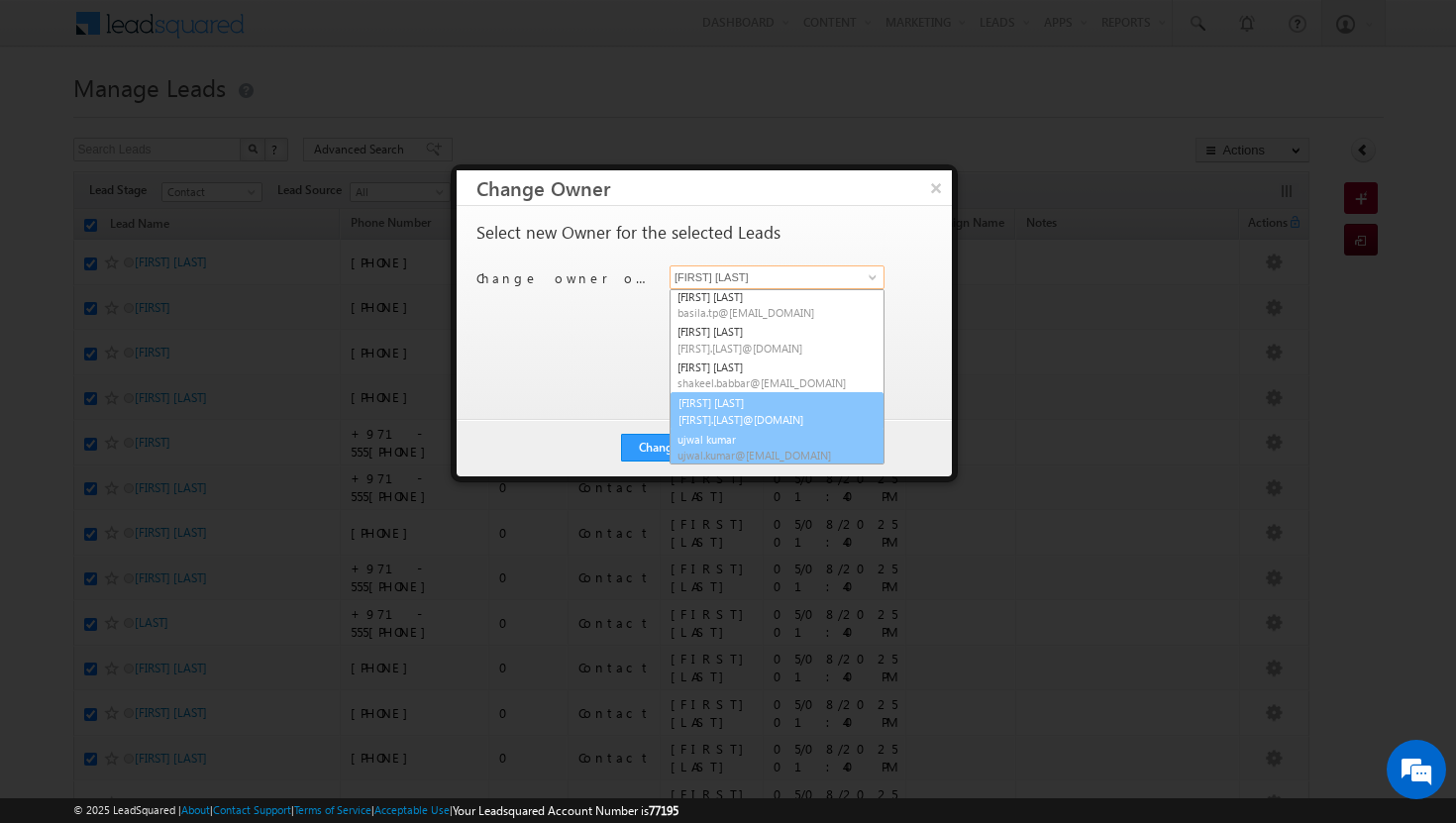 scroll, scrollTop: 72, scrollLeft: 0, axis: vertical 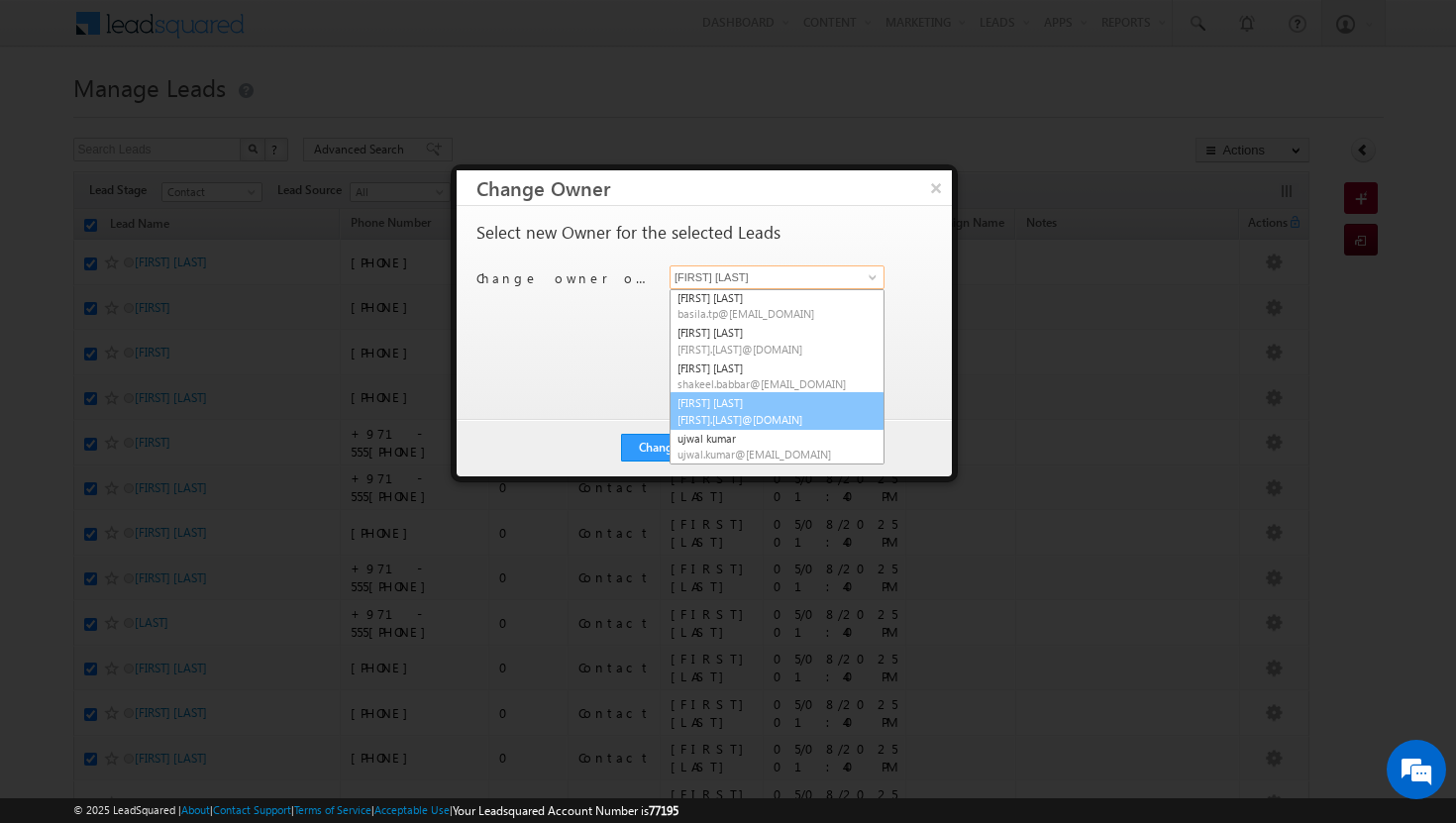 click on "[FIRST].[LAST]@[DOMAIN]" at bounding box center [767, 419] 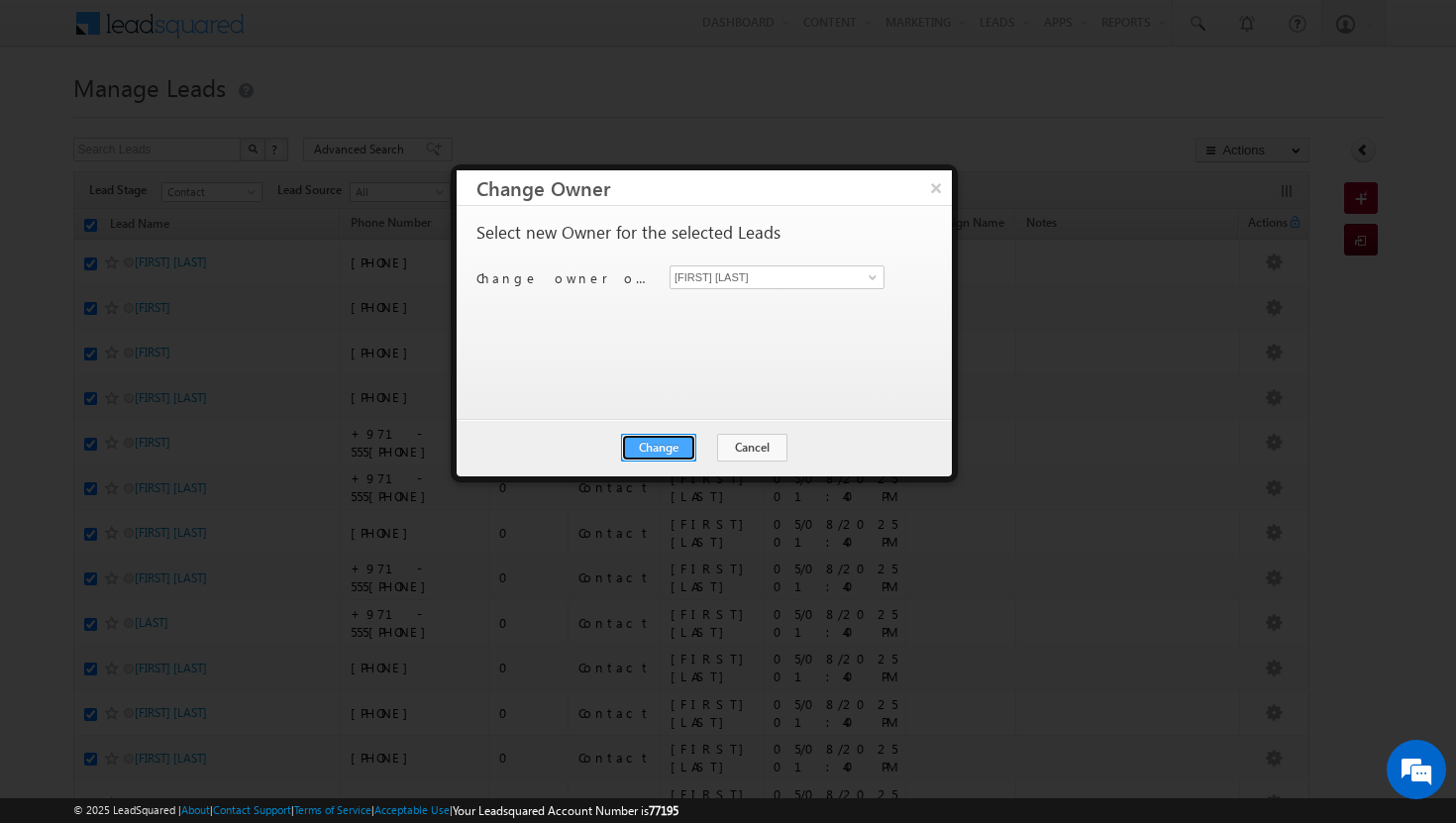 click on "Change" at bounding box center (659, 448) 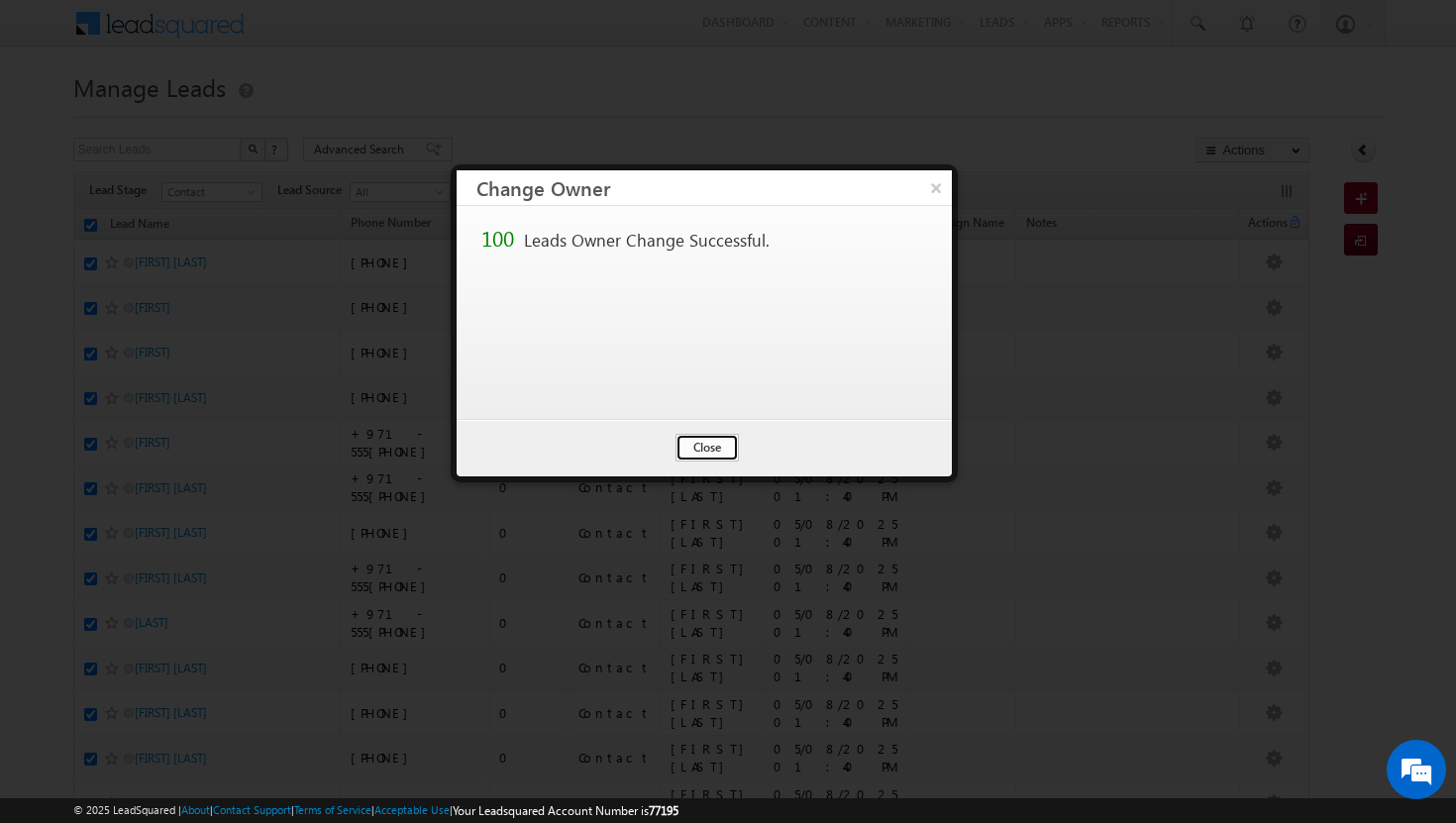 click on "Close" at bounding box center [707, 448] 